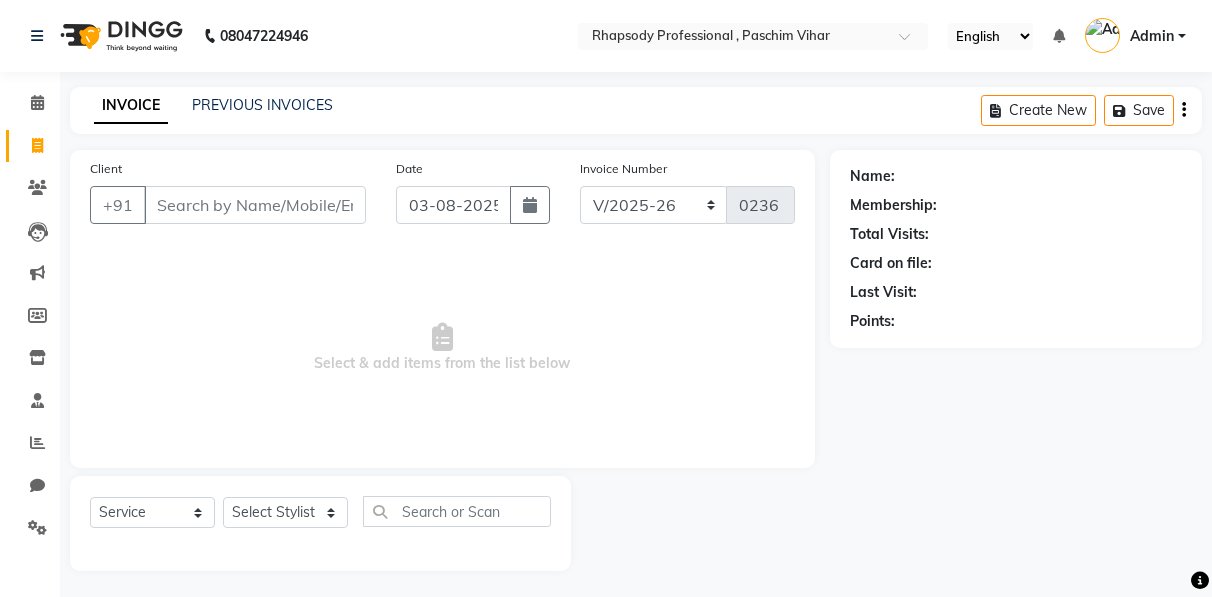 select on "8581" 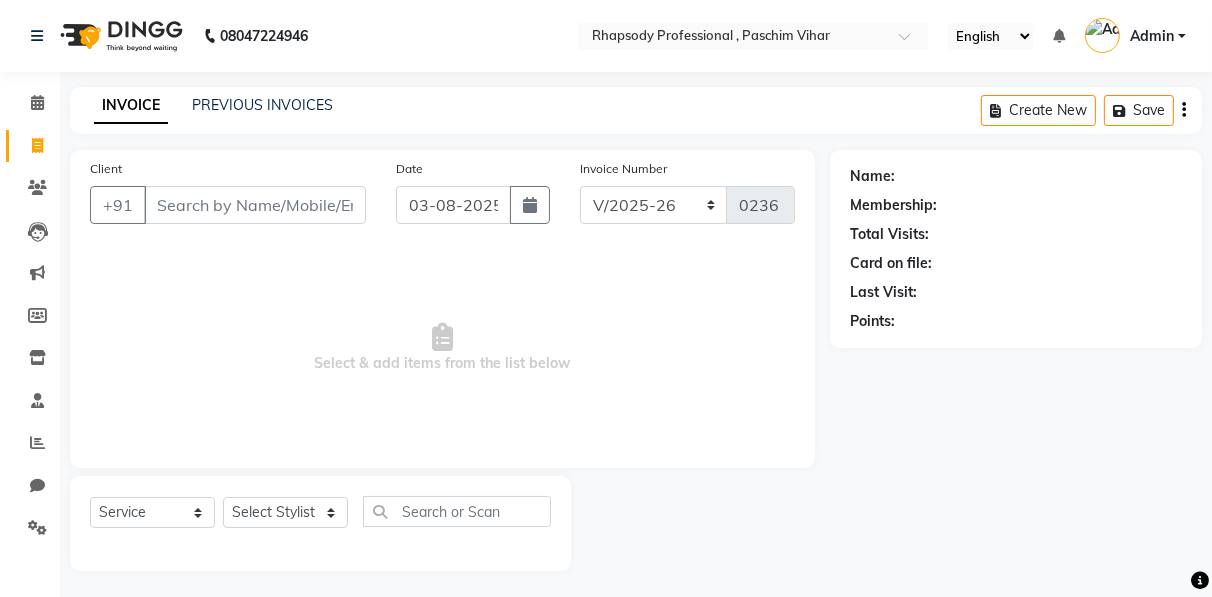 scroll, scrollTop: 0, scrollLeft: 0, axis: both 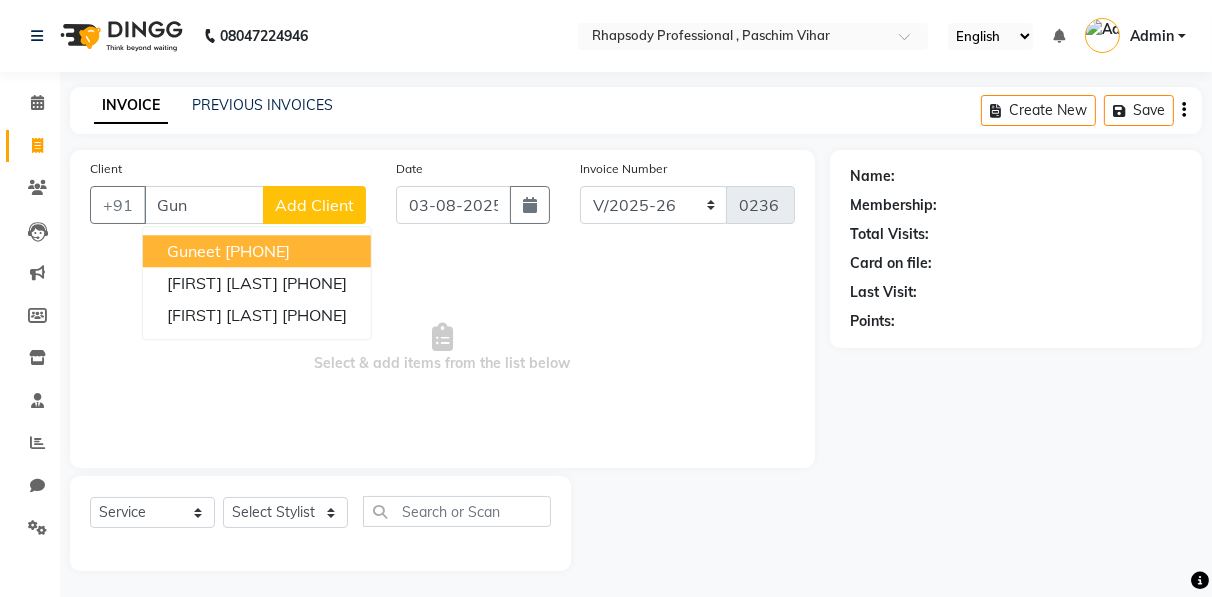 click on "[PHONE]" at bounding box center (257, 251) 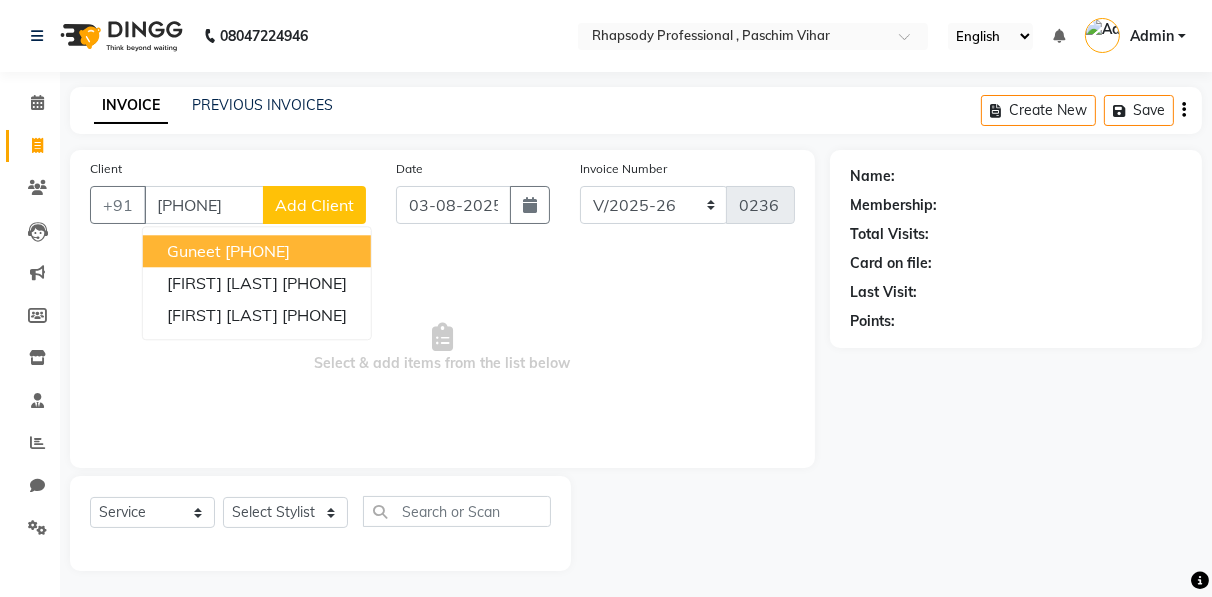 type on "[PHONE]" 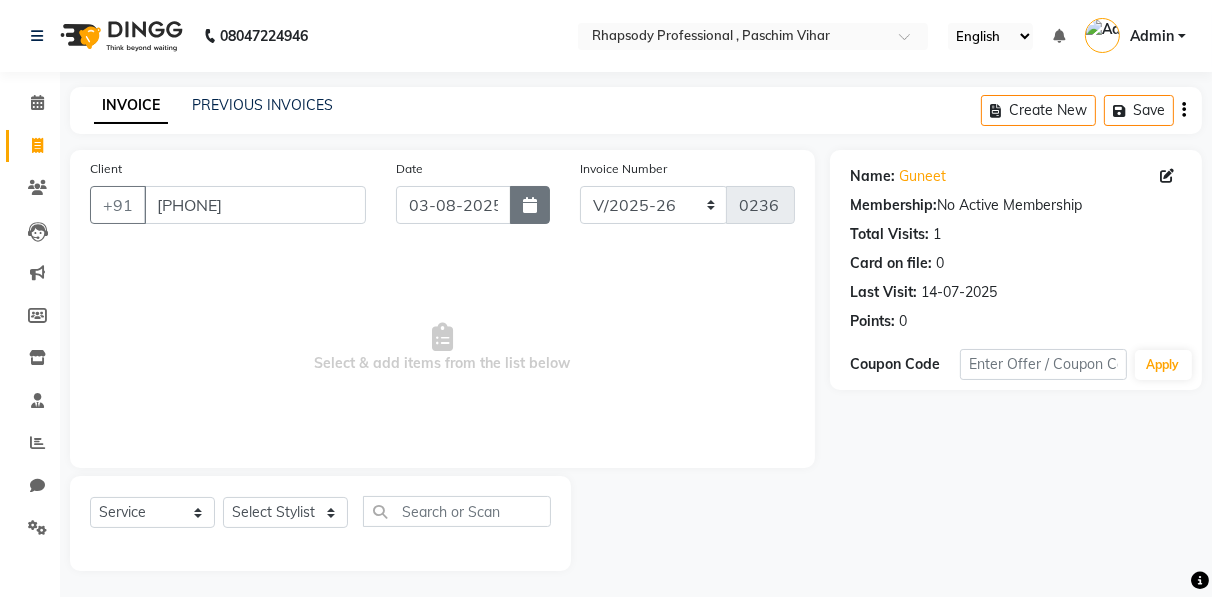 click 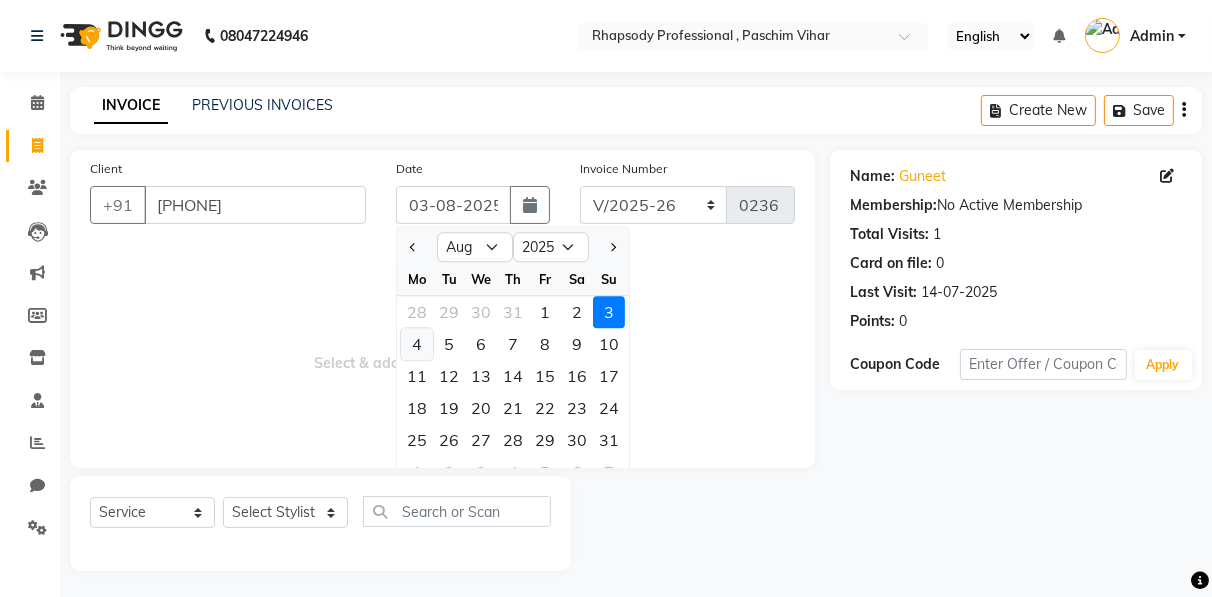 click on "4" 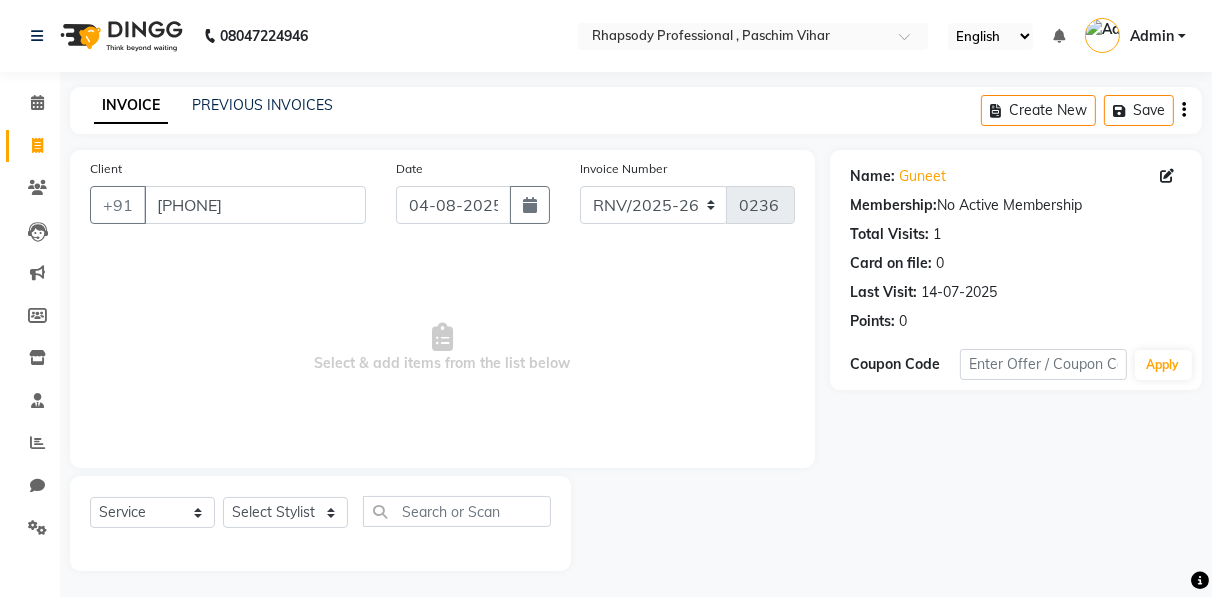 click on "Select & add items from the list below" at bounding box center (442, 348) 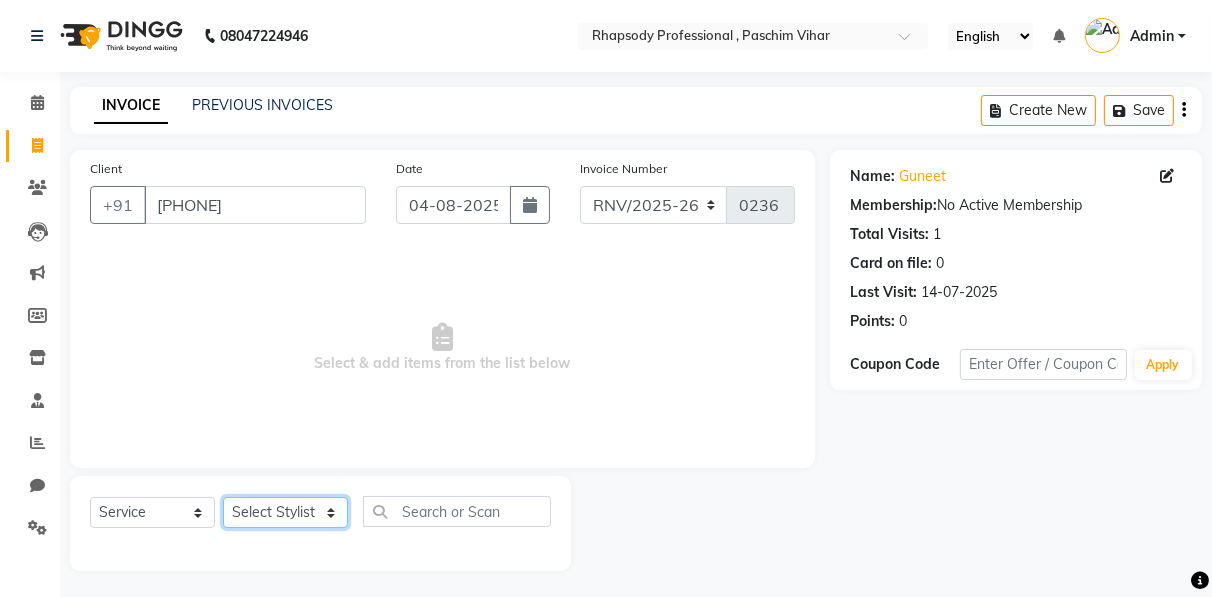click on "Select Stylist Ahmad Anajli Laxmi Manager Neetu Reetu Ruma Santosh Soniya Tannu Tilak Vinod Zeeshan" 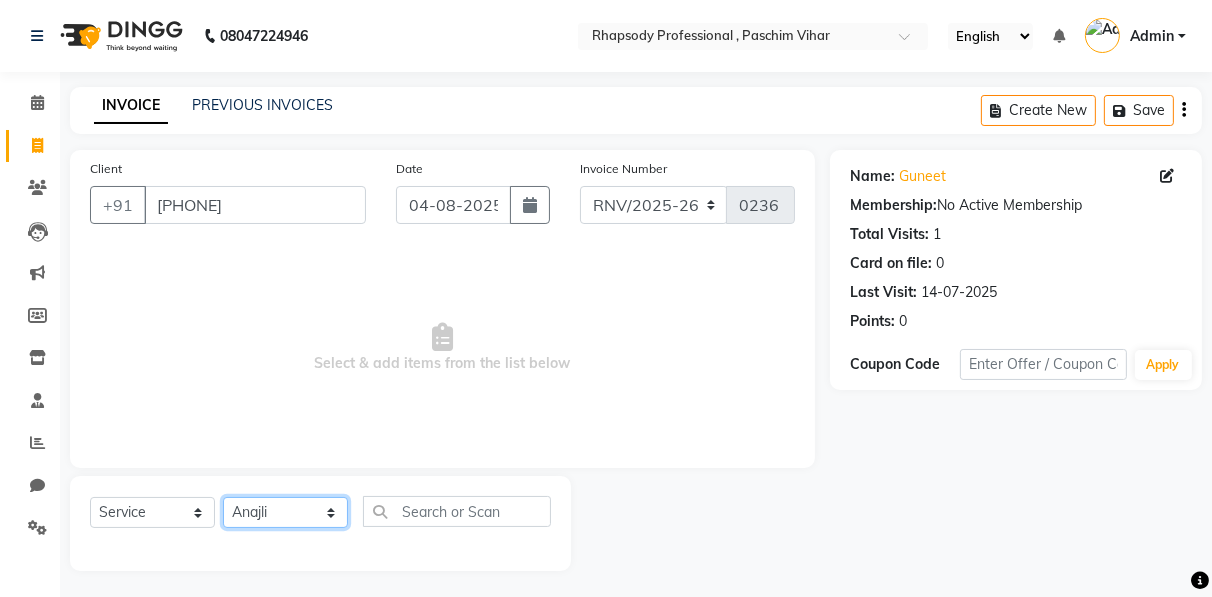 click on "Select Stylist Ahmad Anajli Laxmi Manager Neetu Reetu Ruma Santosh Soniya Tannu Tilak Vinod Zeeshan" 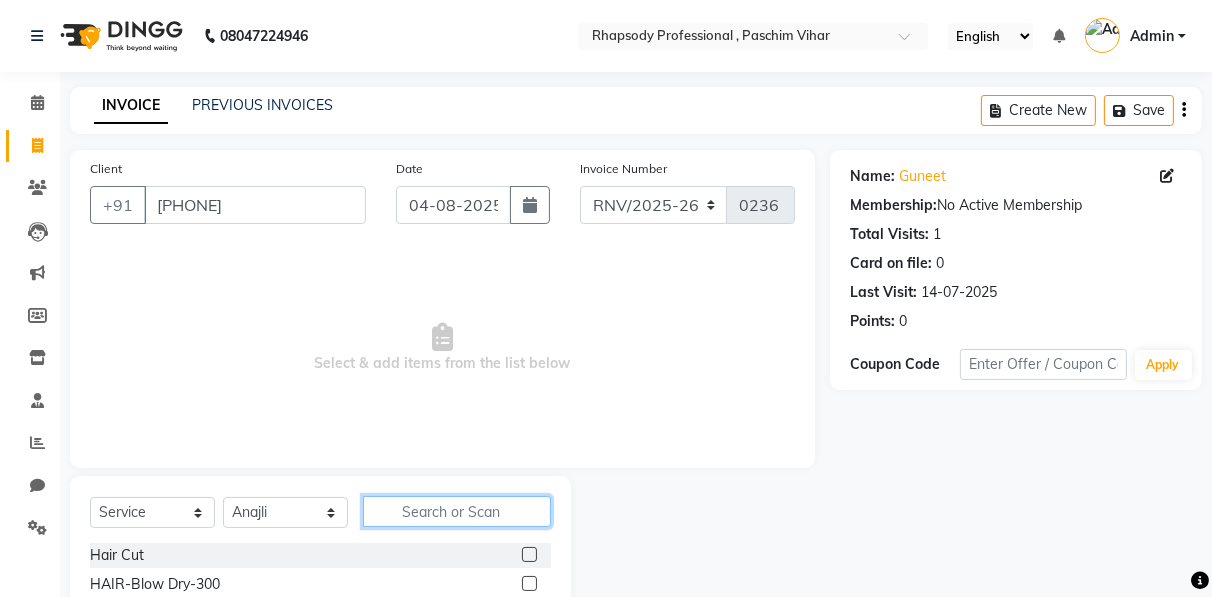 click 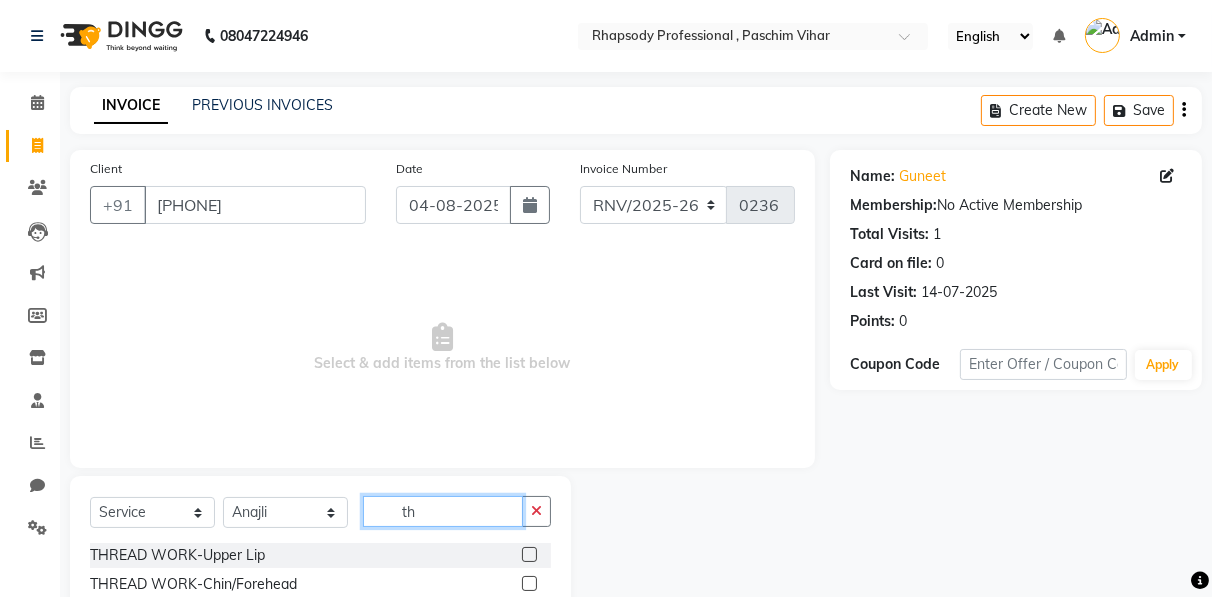 scroll, scrollTop: 202, scrollLeft: 0, axis: vertical 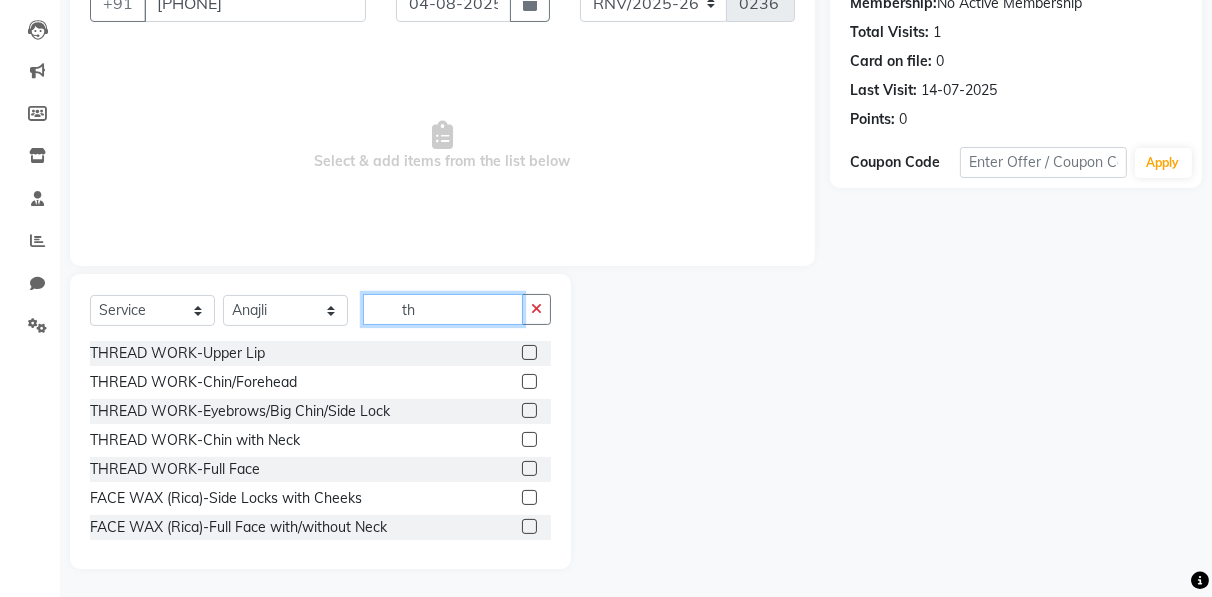 type on "th" 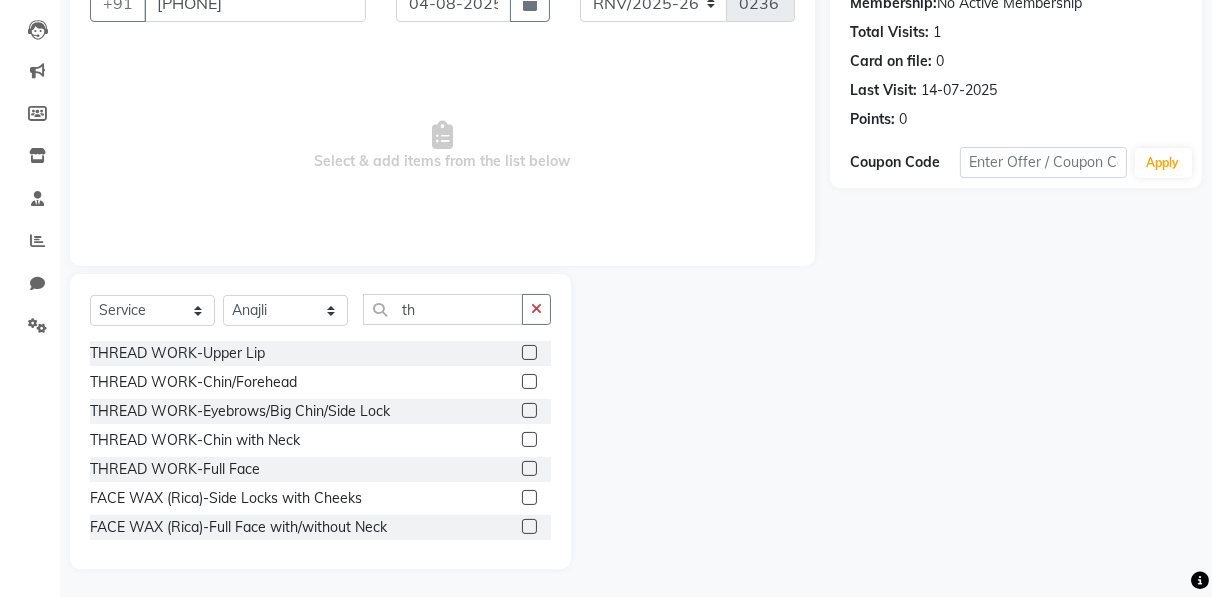 click 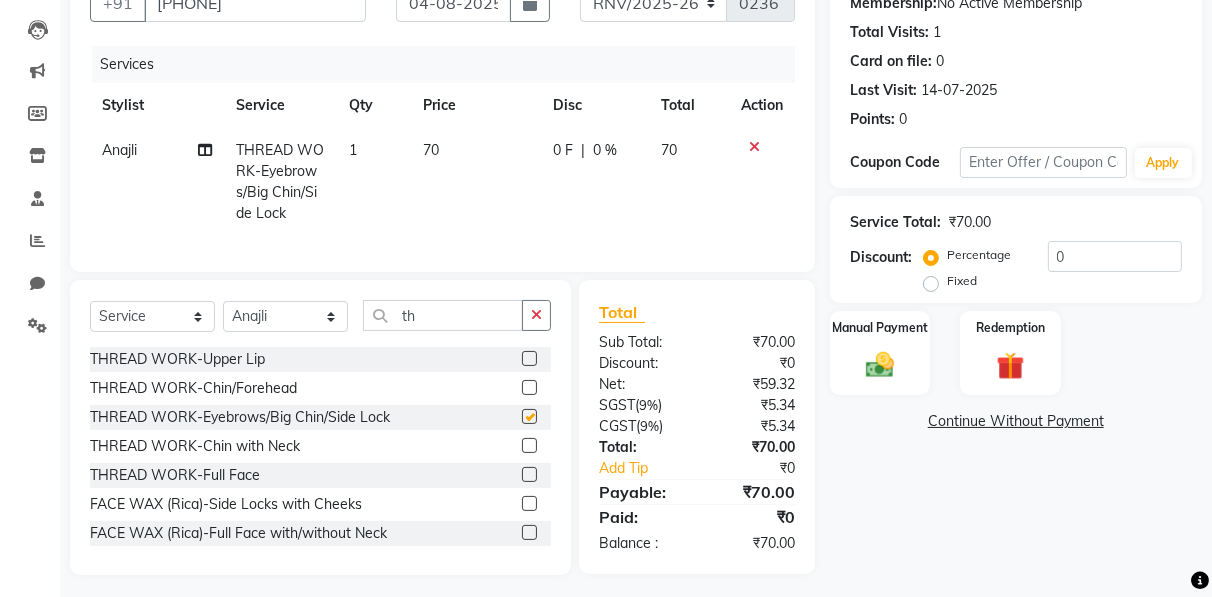 checkbox on "false" 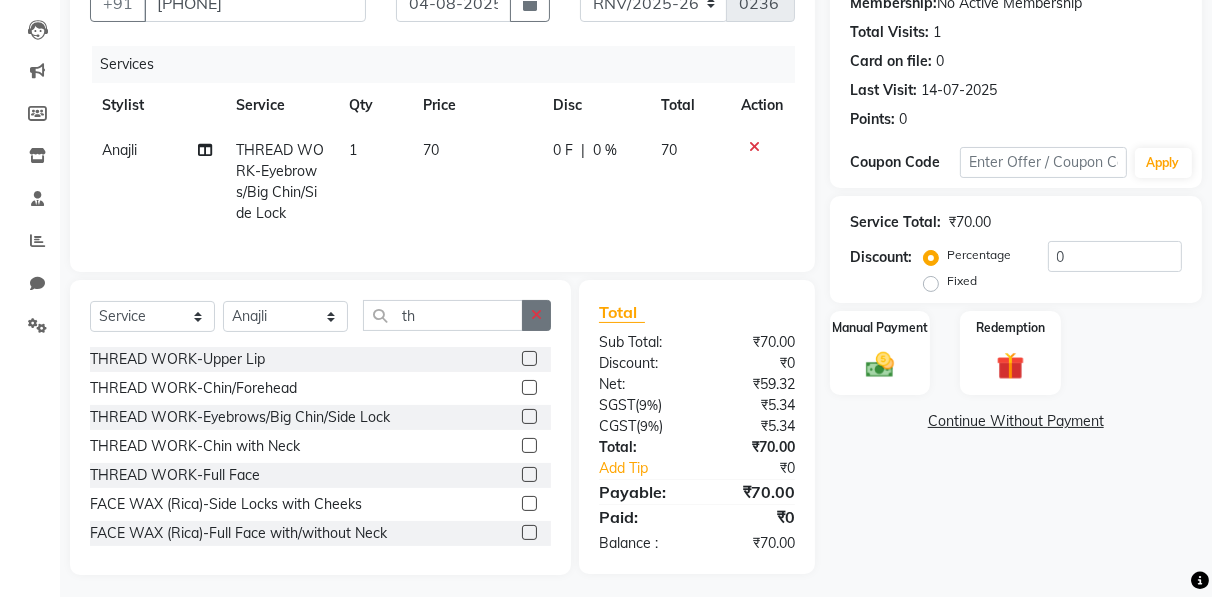 click 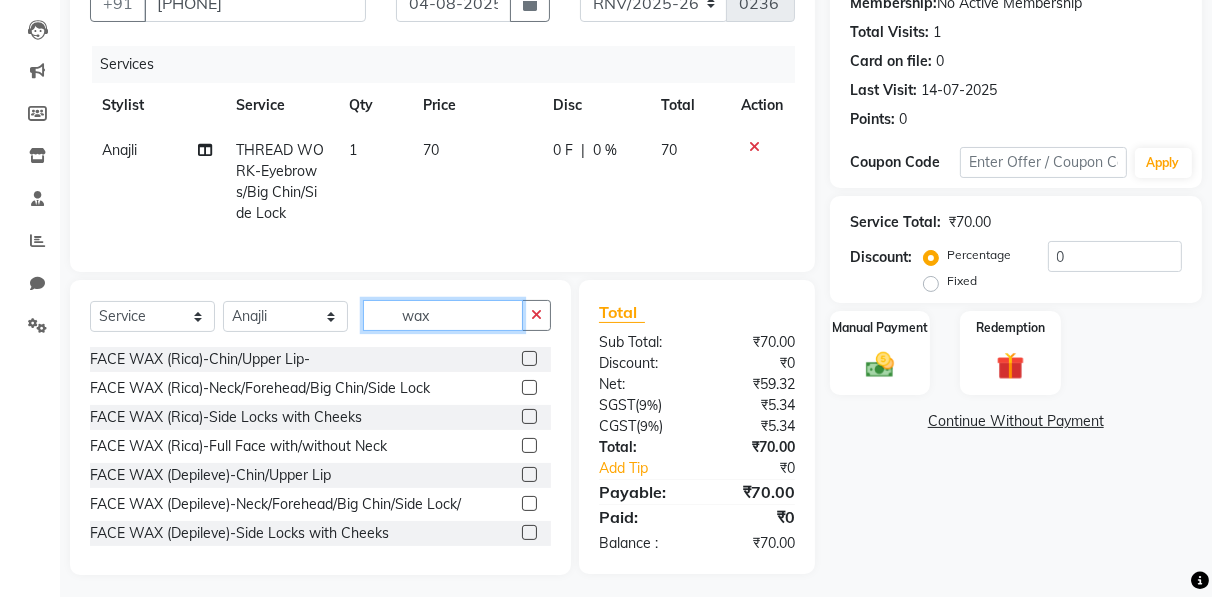 type on "wax" 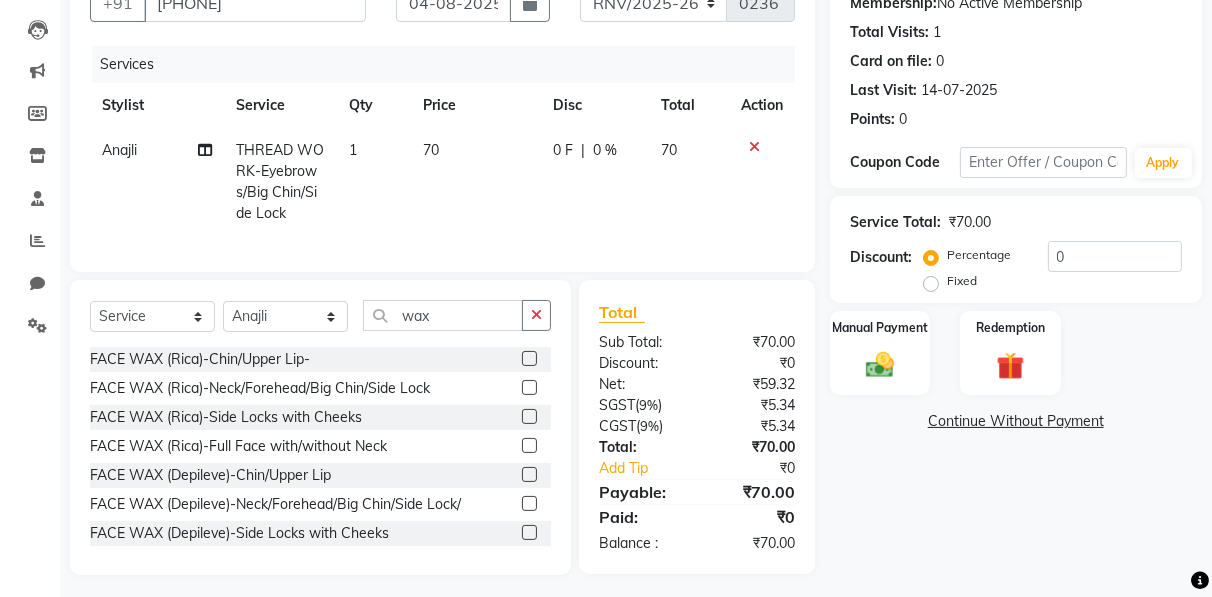 click 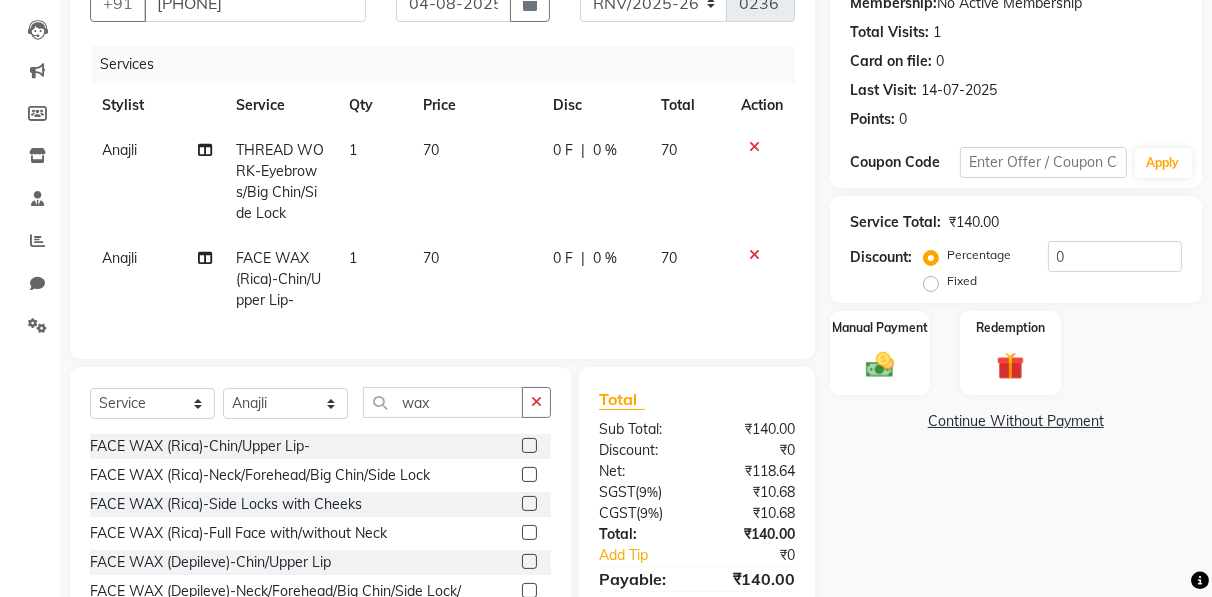 click 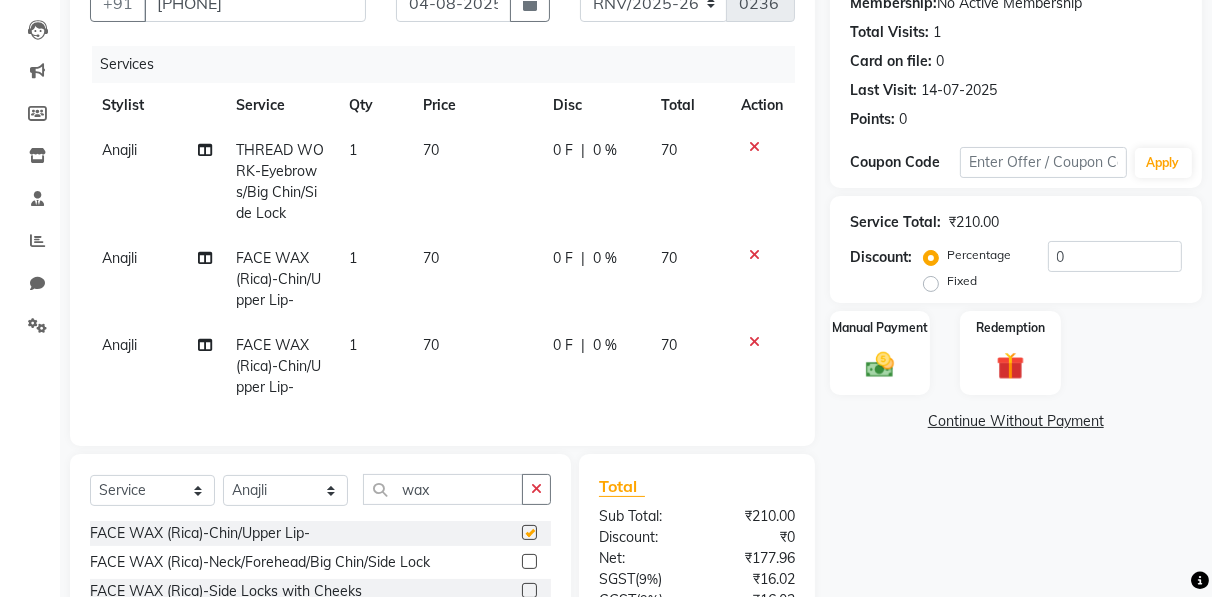 checkbox on "false" 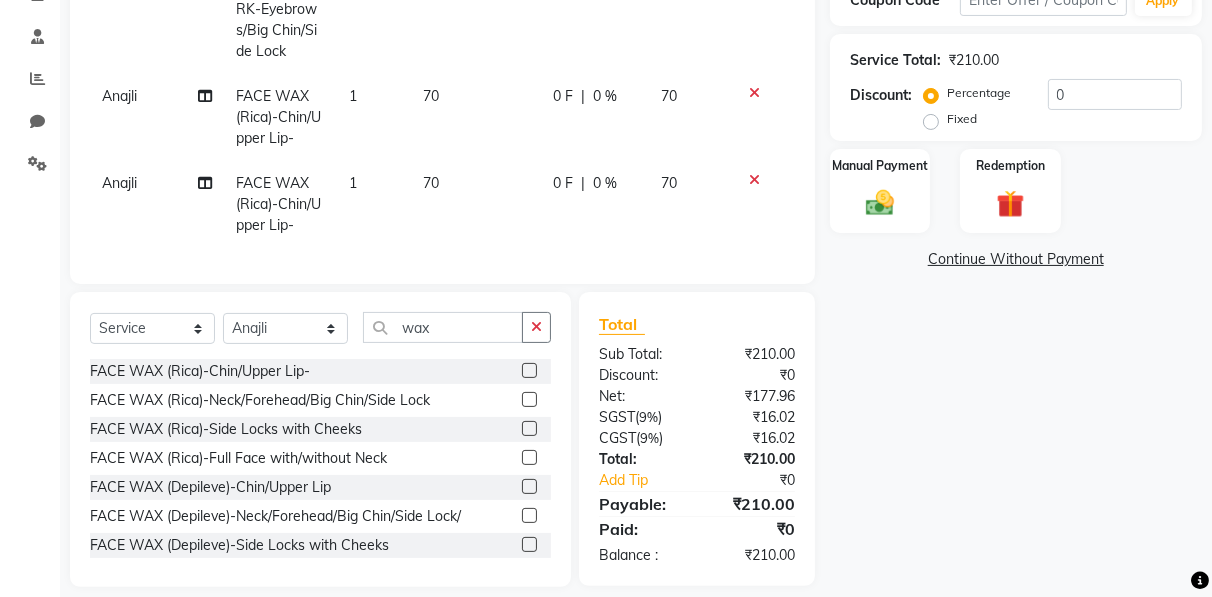 scroll, scrollTop: 395, scrollLeft: 0, axis: vertical 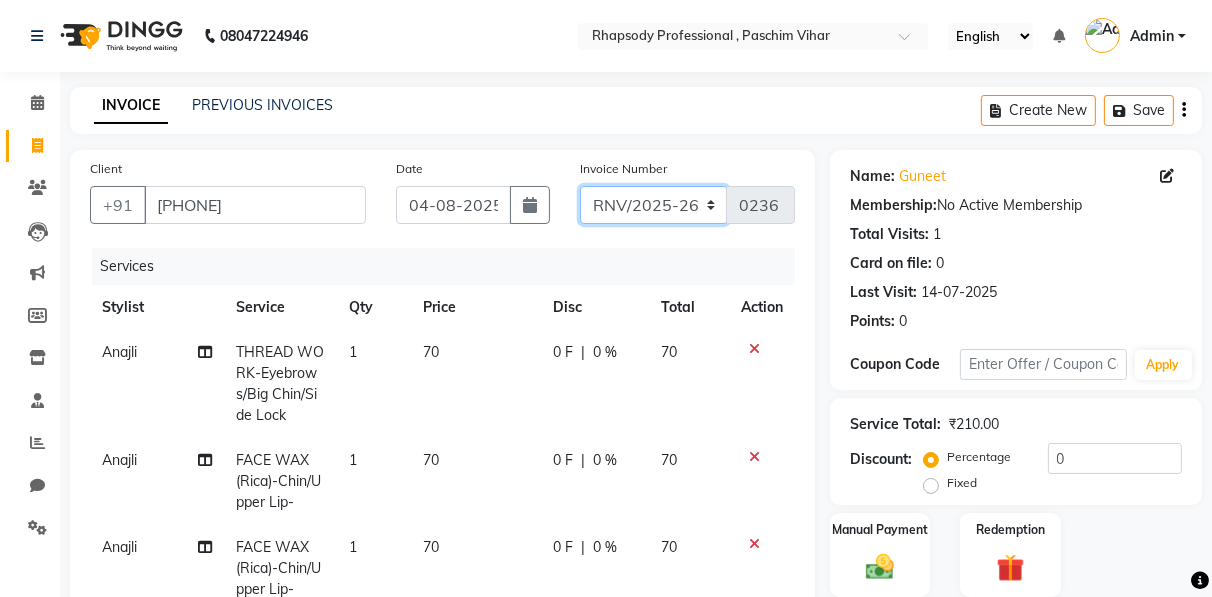 click on "RNV/2025-26 V/2025 V/2025-26" 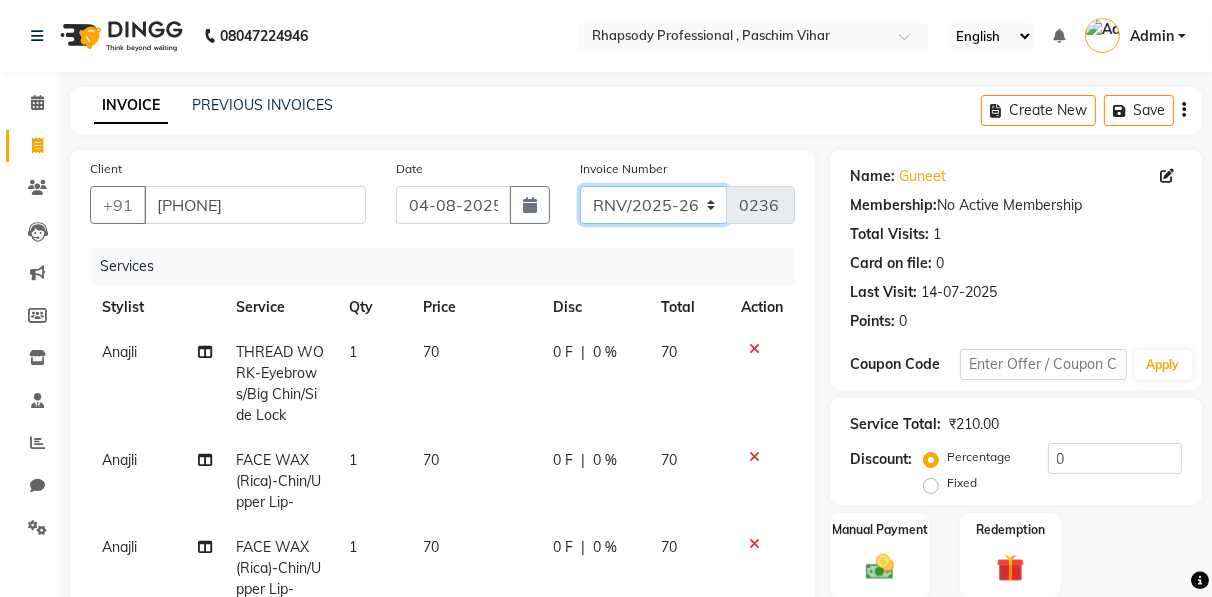 select on "8581" 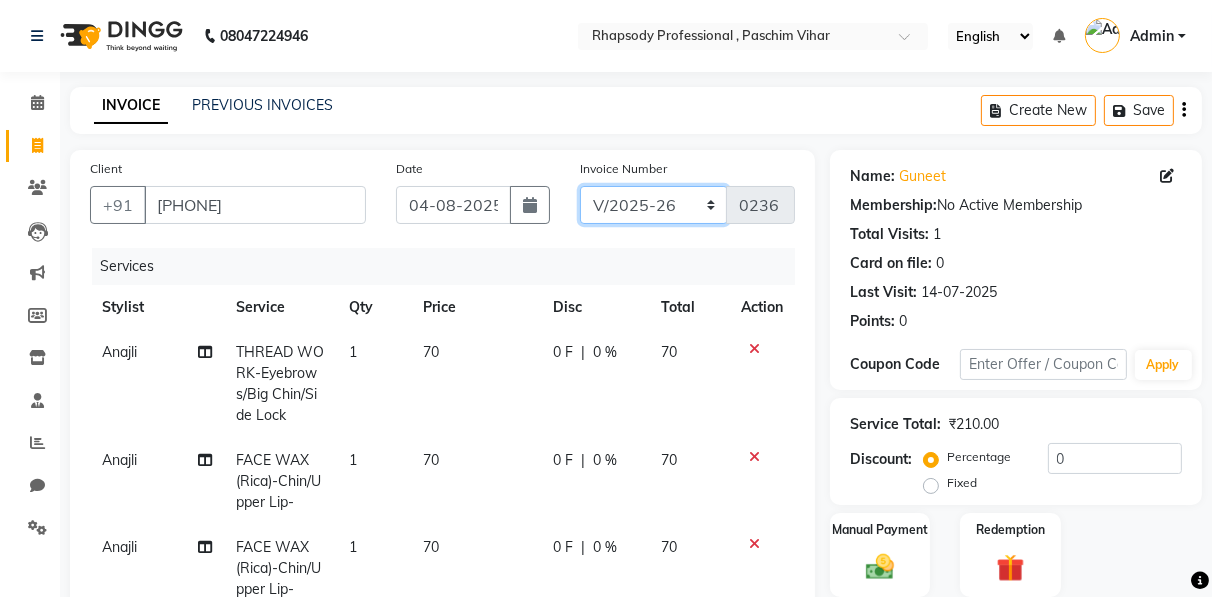 click on "RNV/2025-26 V/2025 V/2025-26" 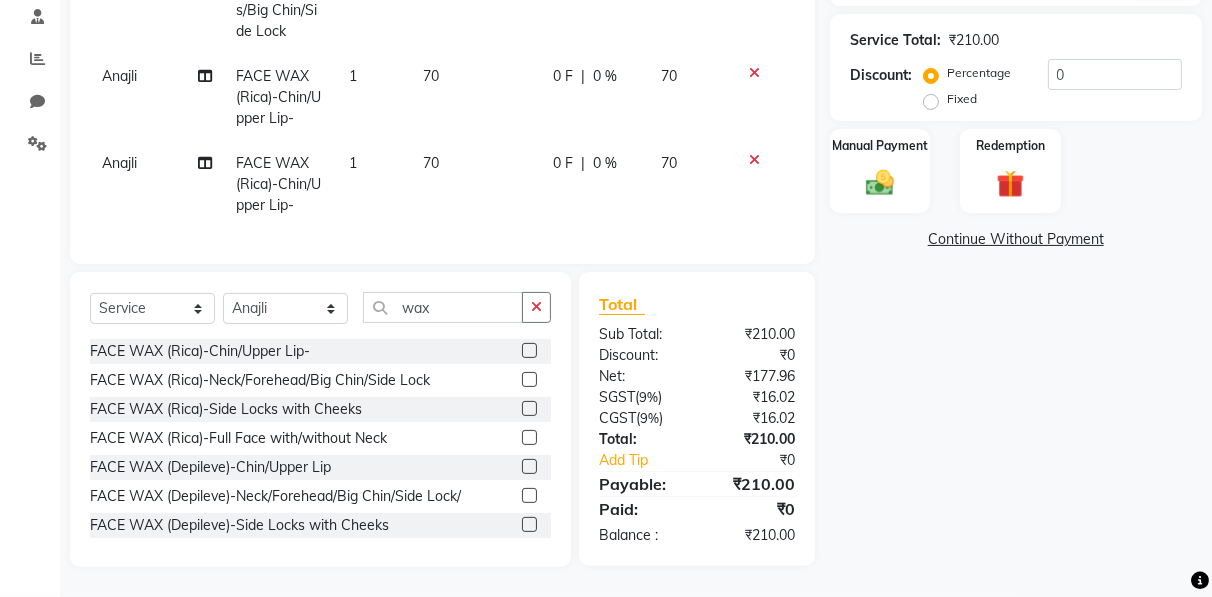 scroll, scrollTop: 0, scrollLeft: 0, axis: both 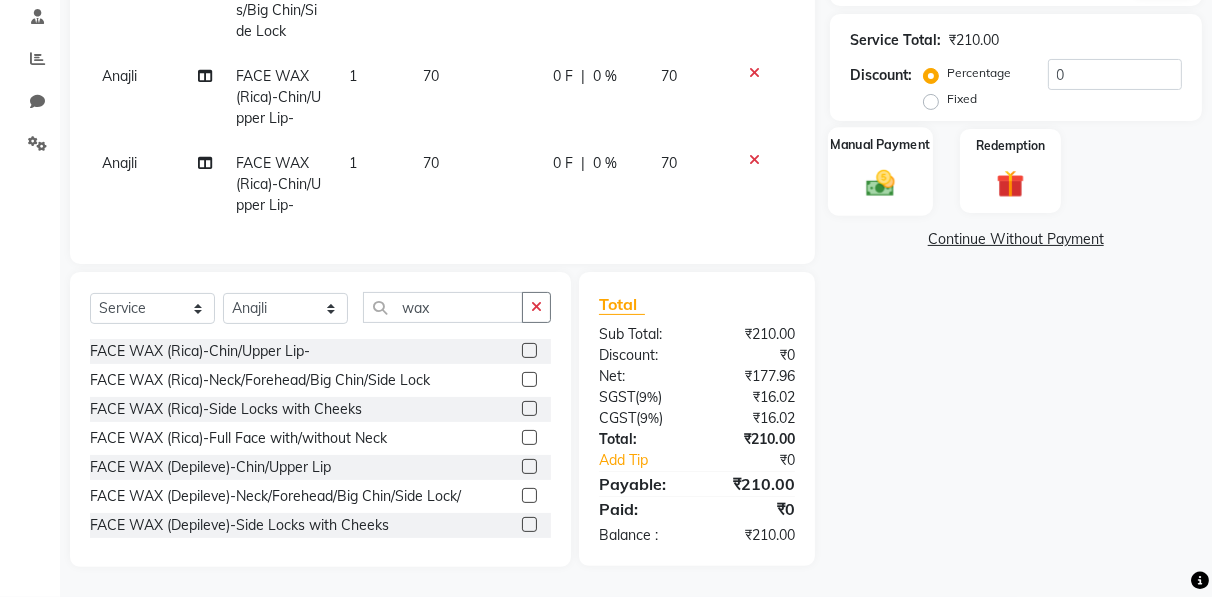 click 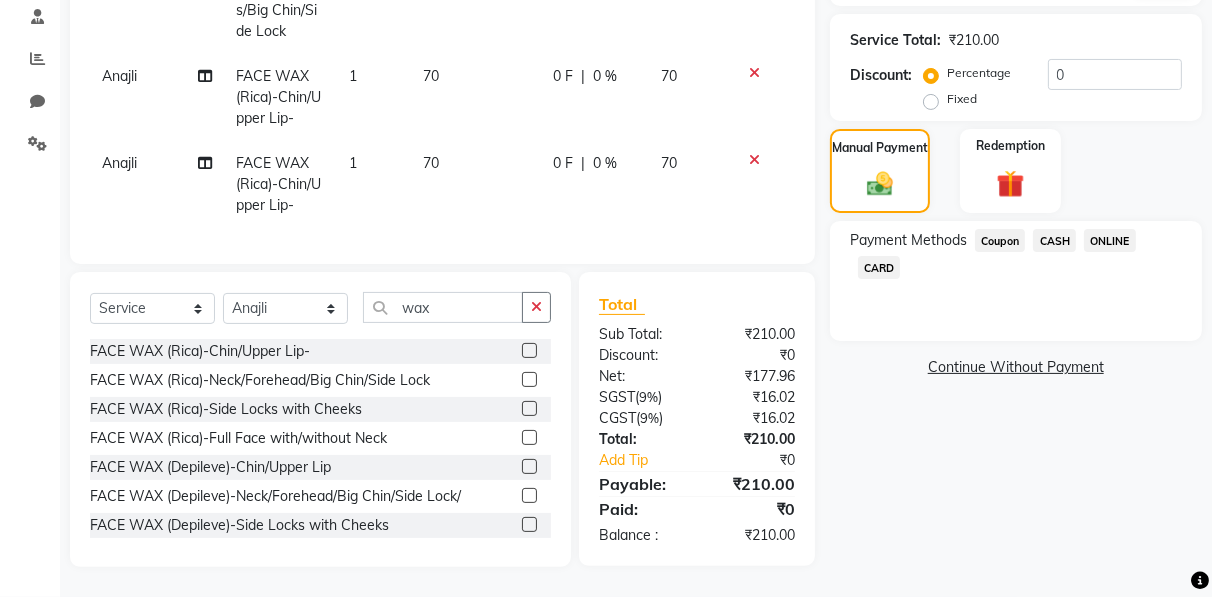 click on "CASH" 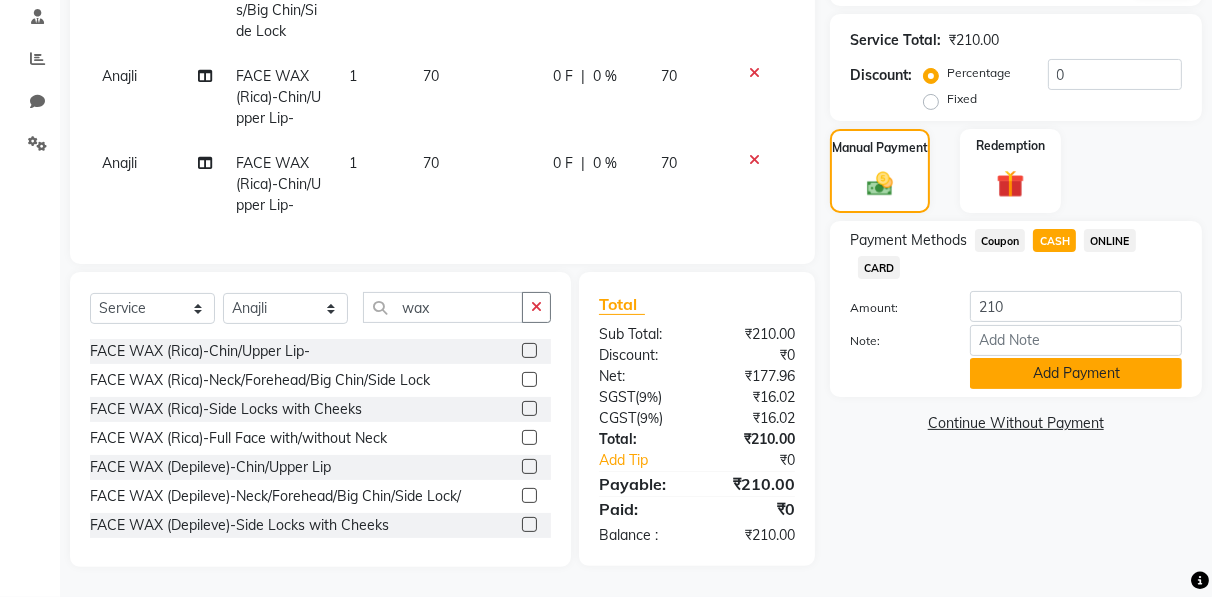 click on "Add Payment" 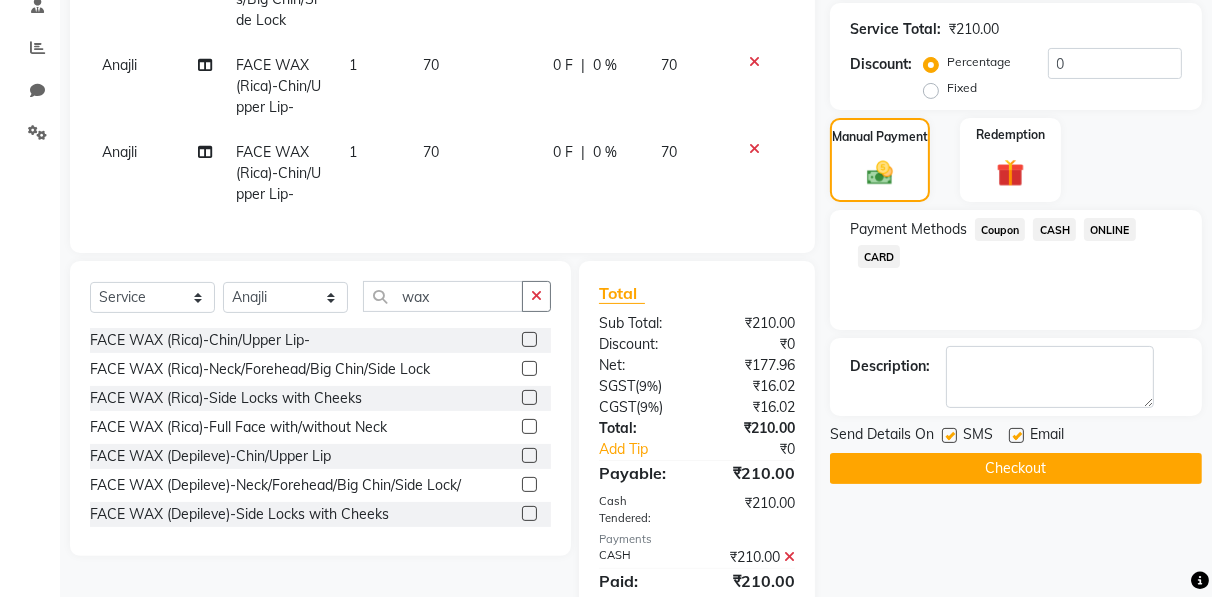click on "Checkout" 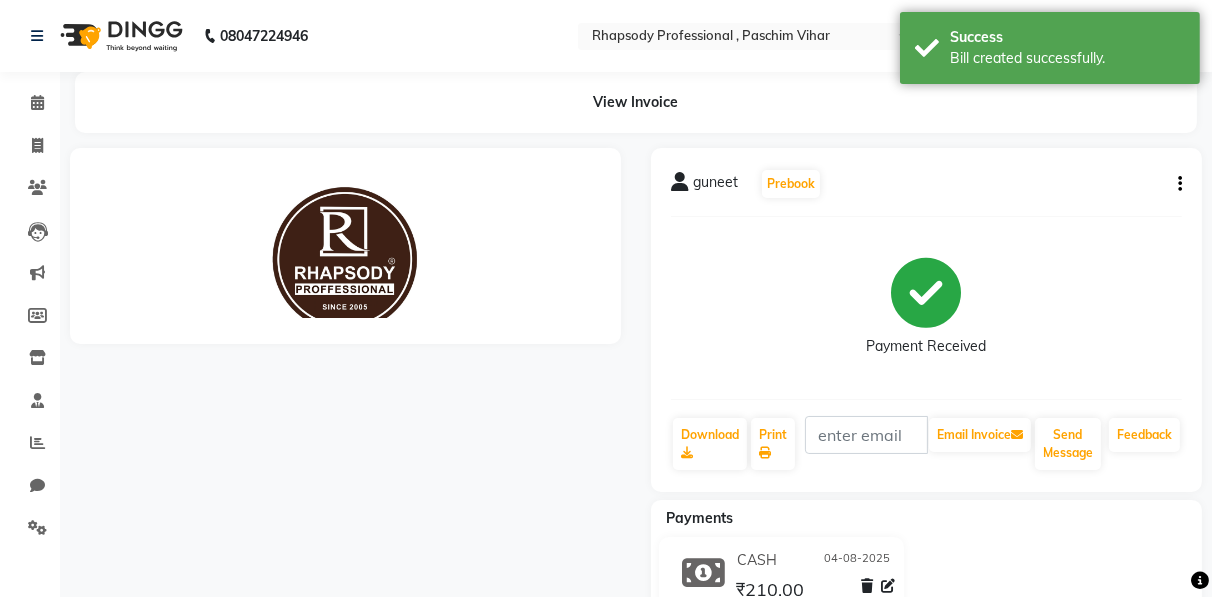 scroll, scrollTop: 0, scrollLeft: 0, axis: both 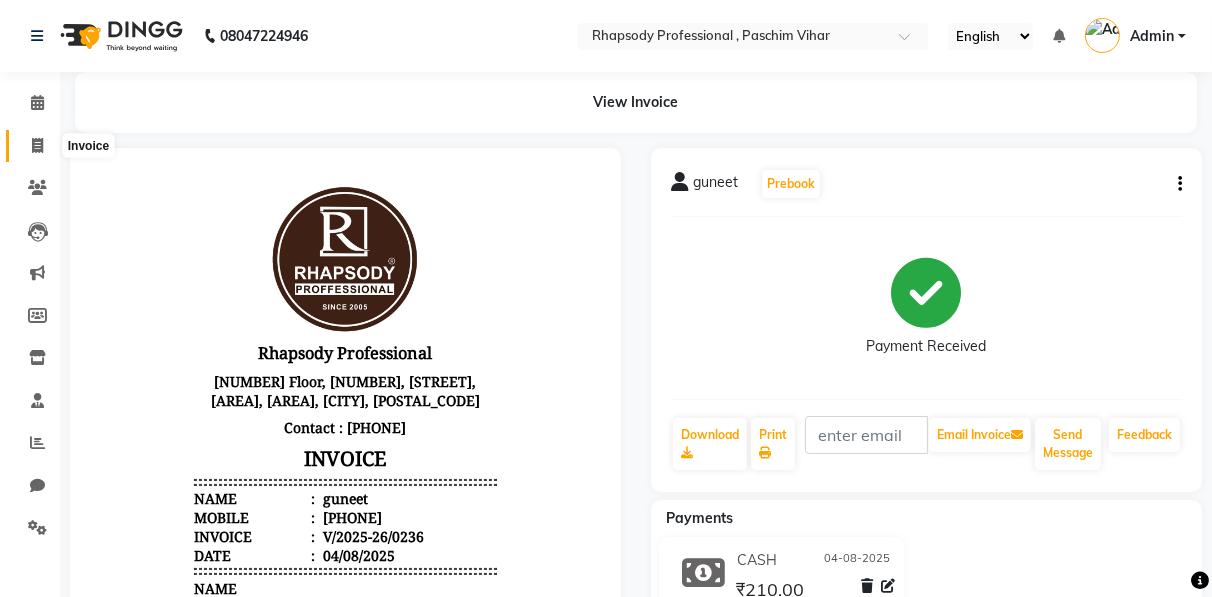 click 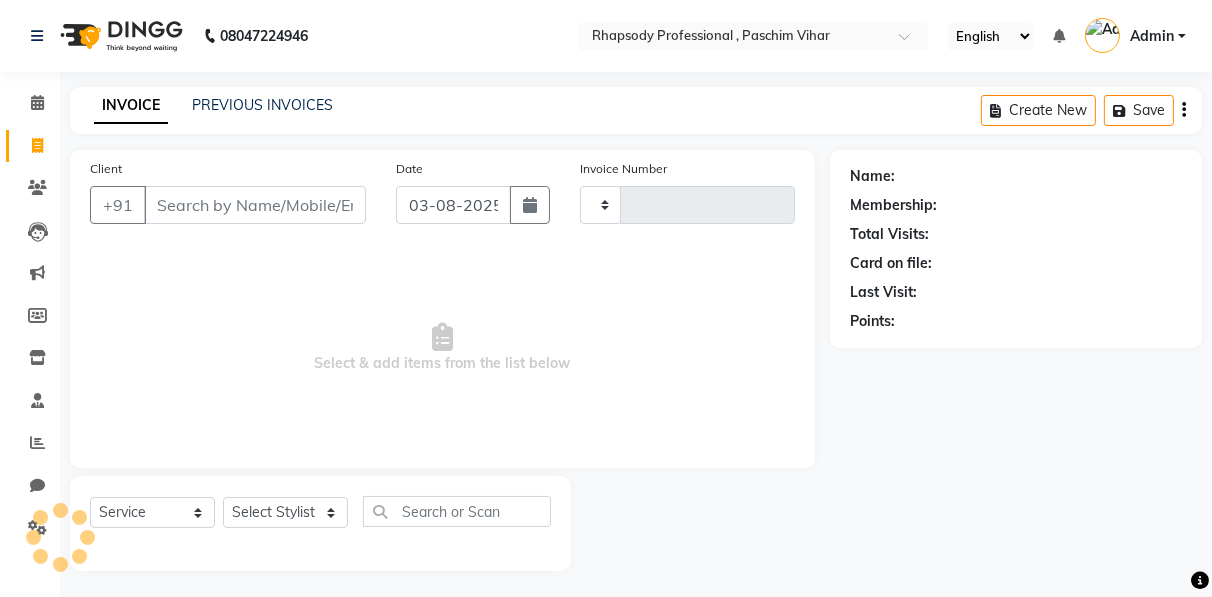 click 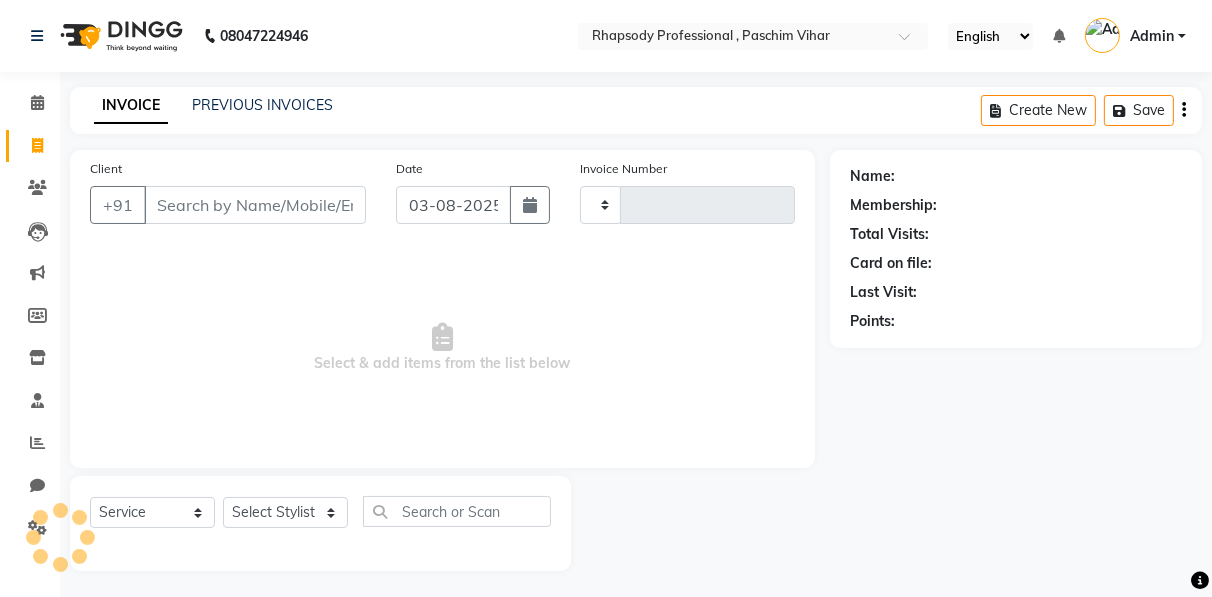 scroll, scrollTop: 3, scrollLeft: 0, axis: vertical 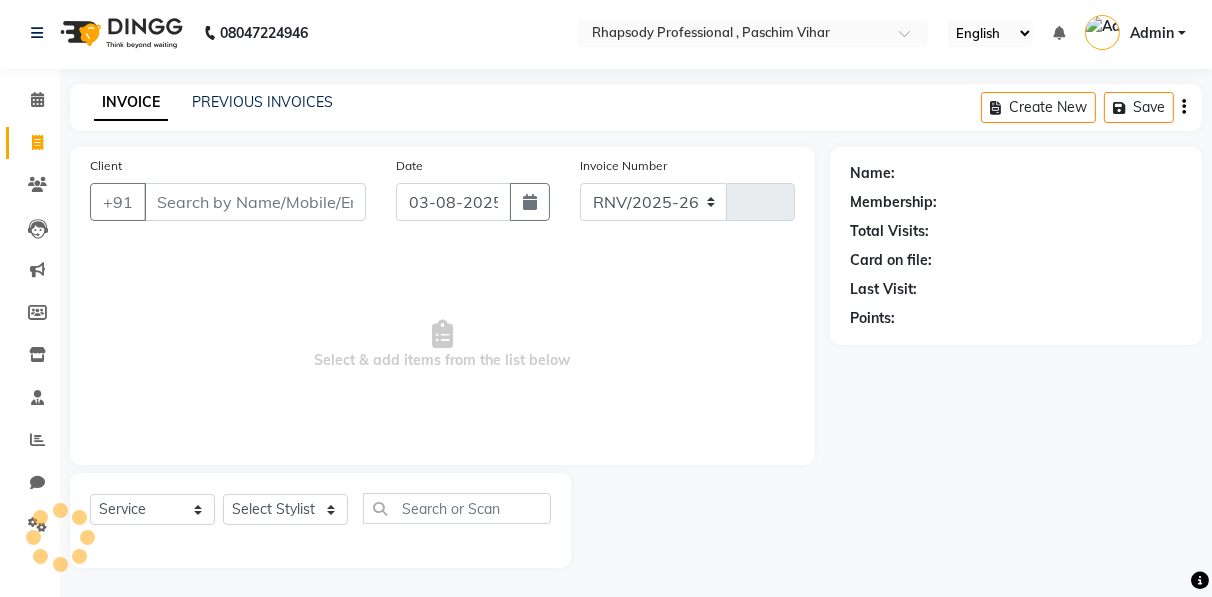 select on "8581" 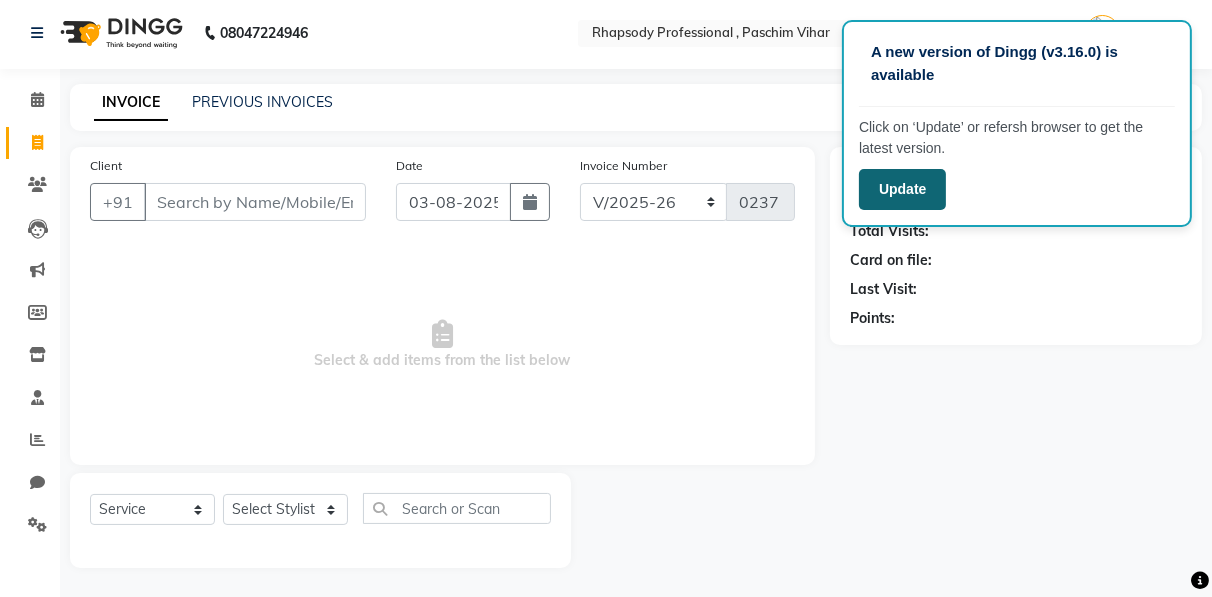 click on "Update" 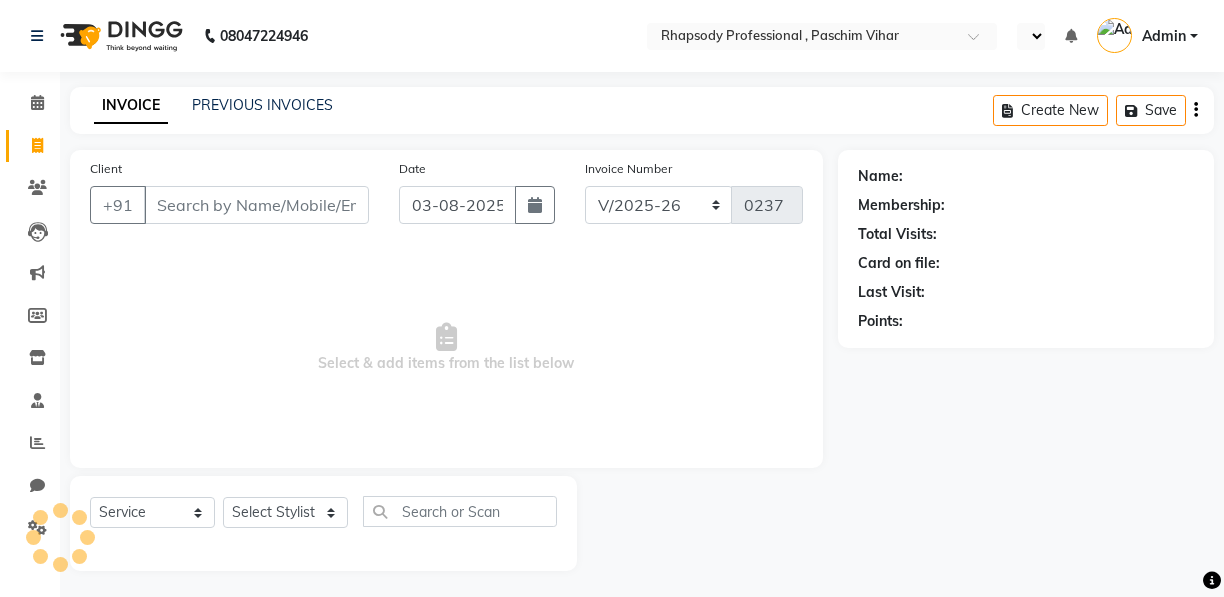 select on "8581" 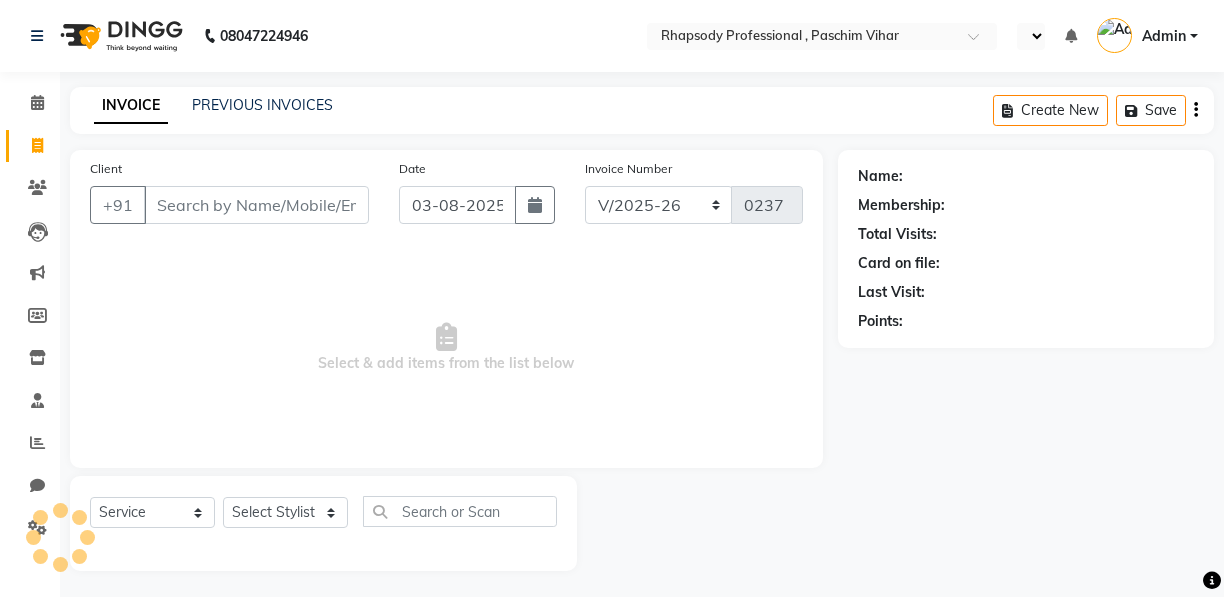 select on "en" 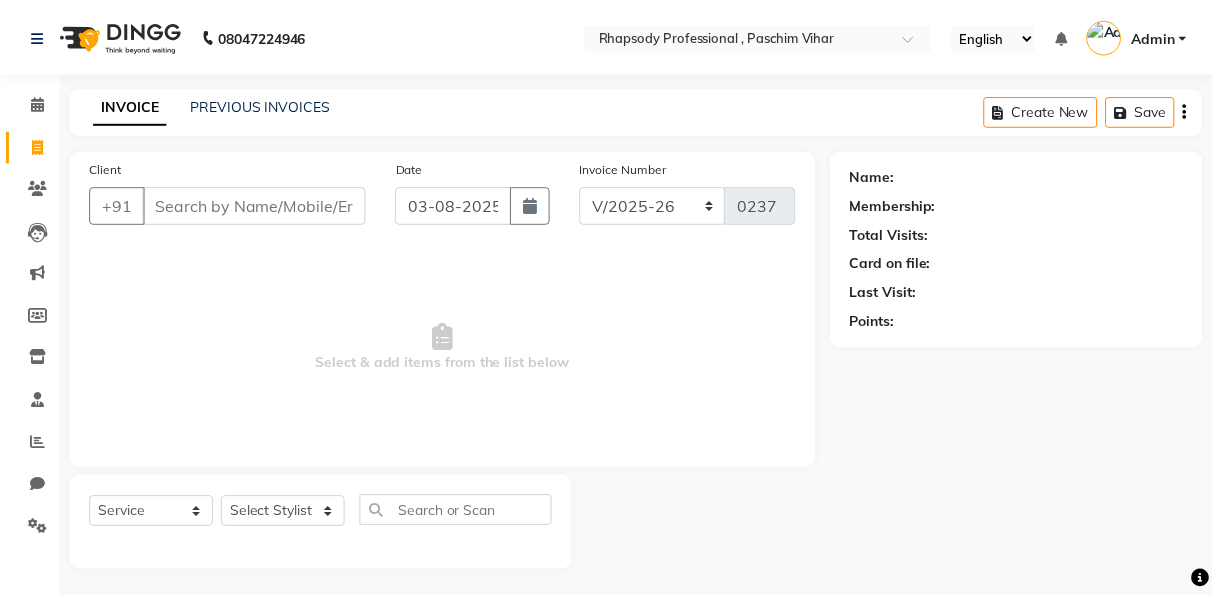 scroll, scrollTop: 0, scrollLeft: 0, axis: both 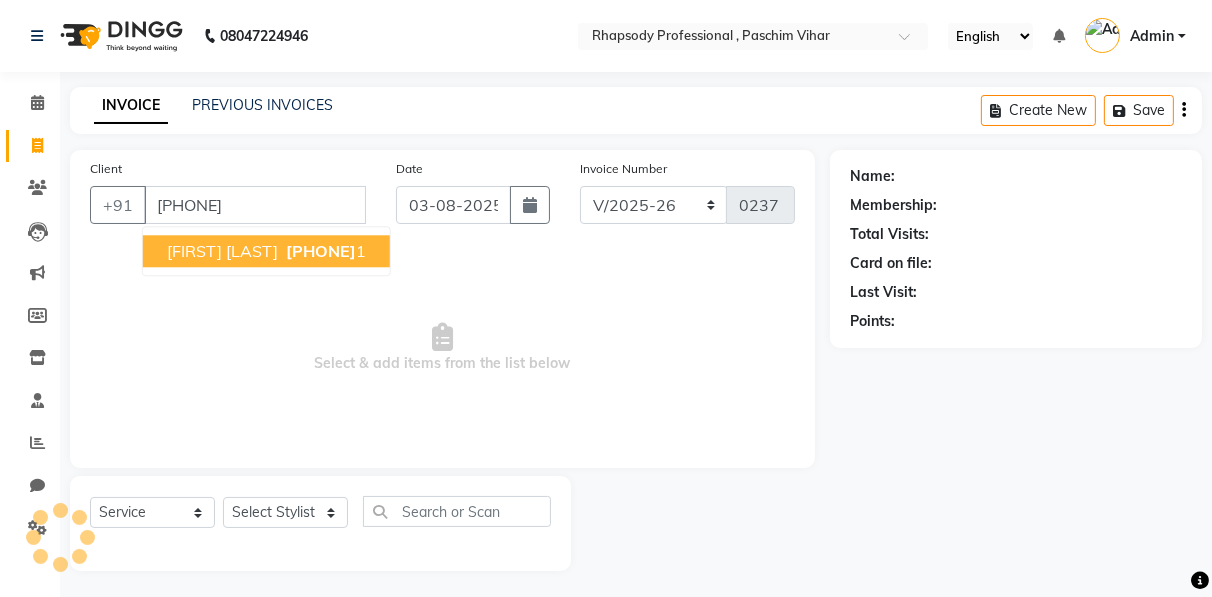 type on "9999337941" 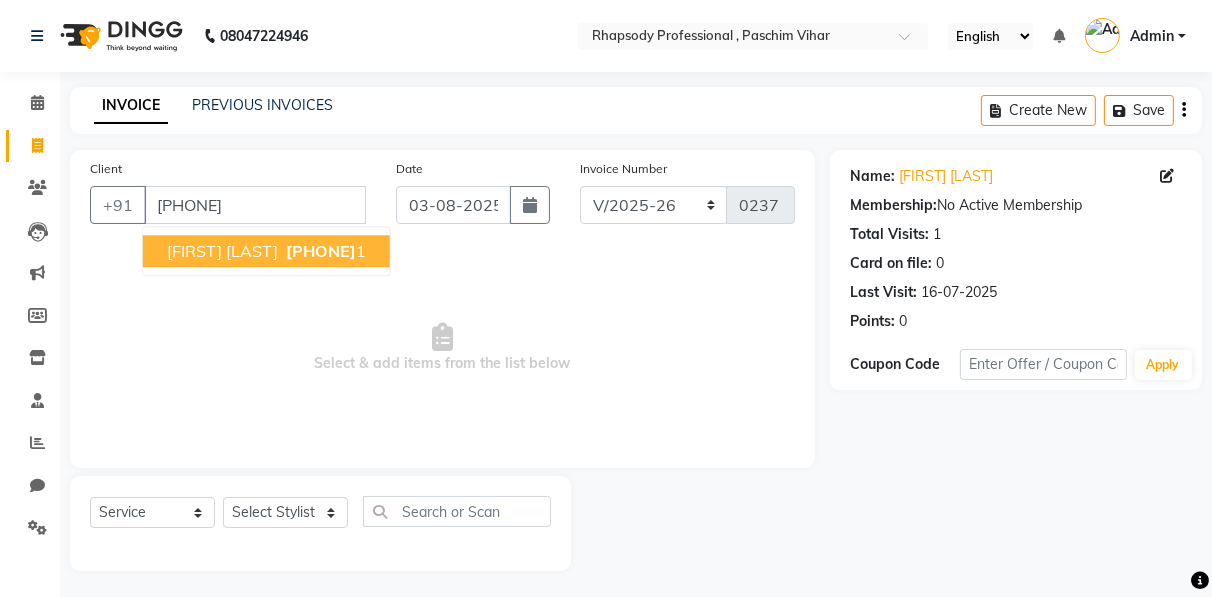 click on "999933794" at bounding box center [321, 251] 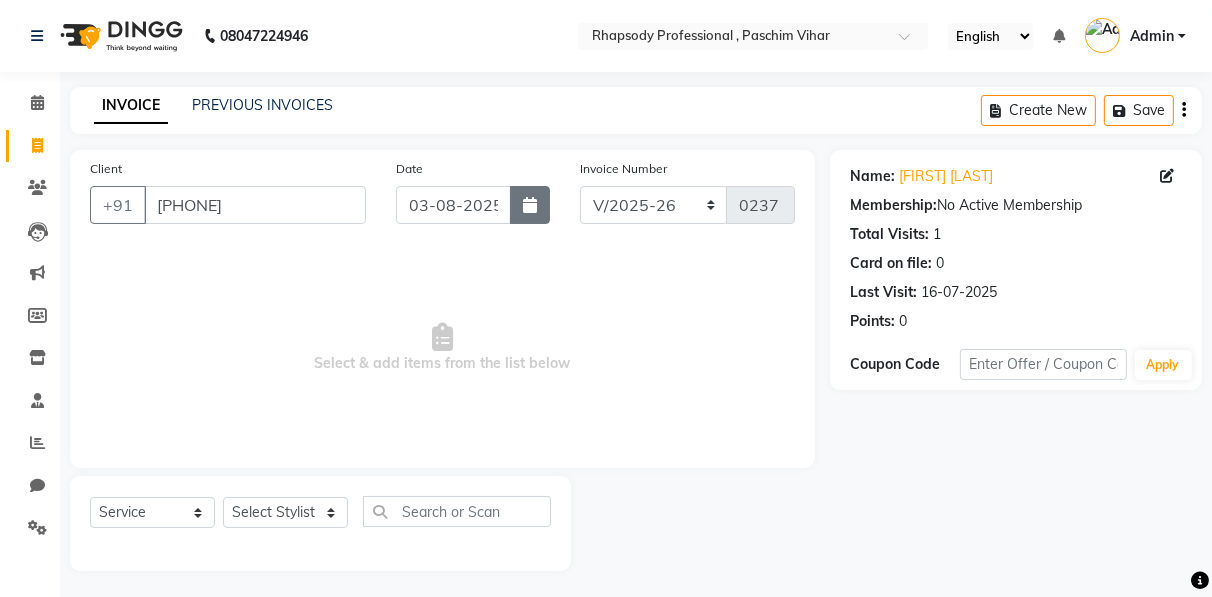 click 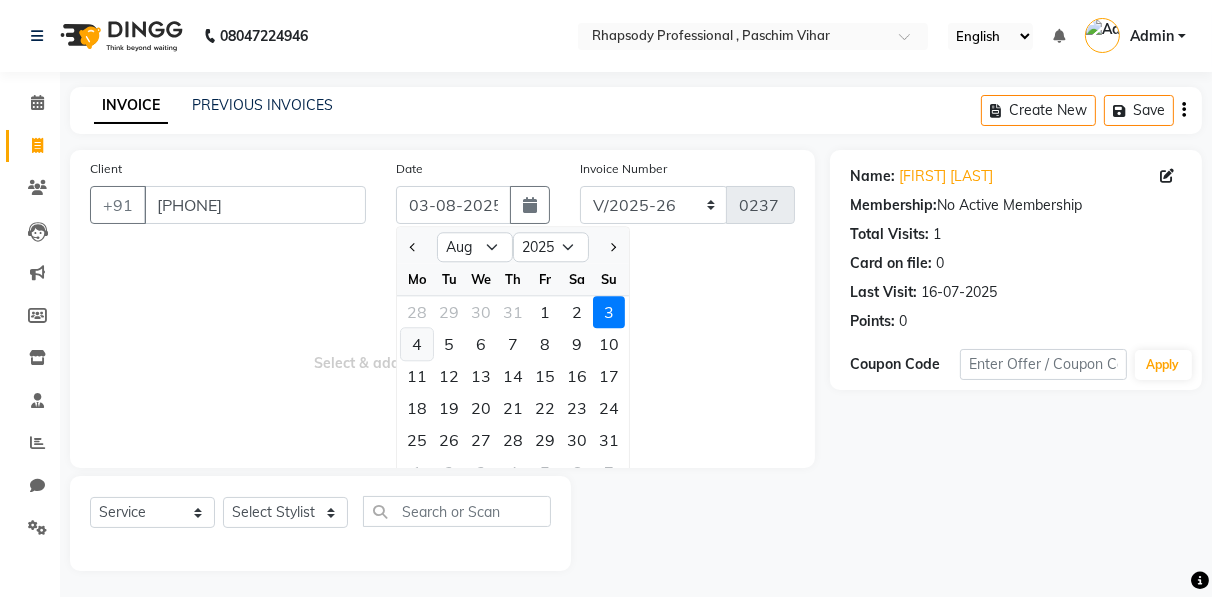 click on "4" 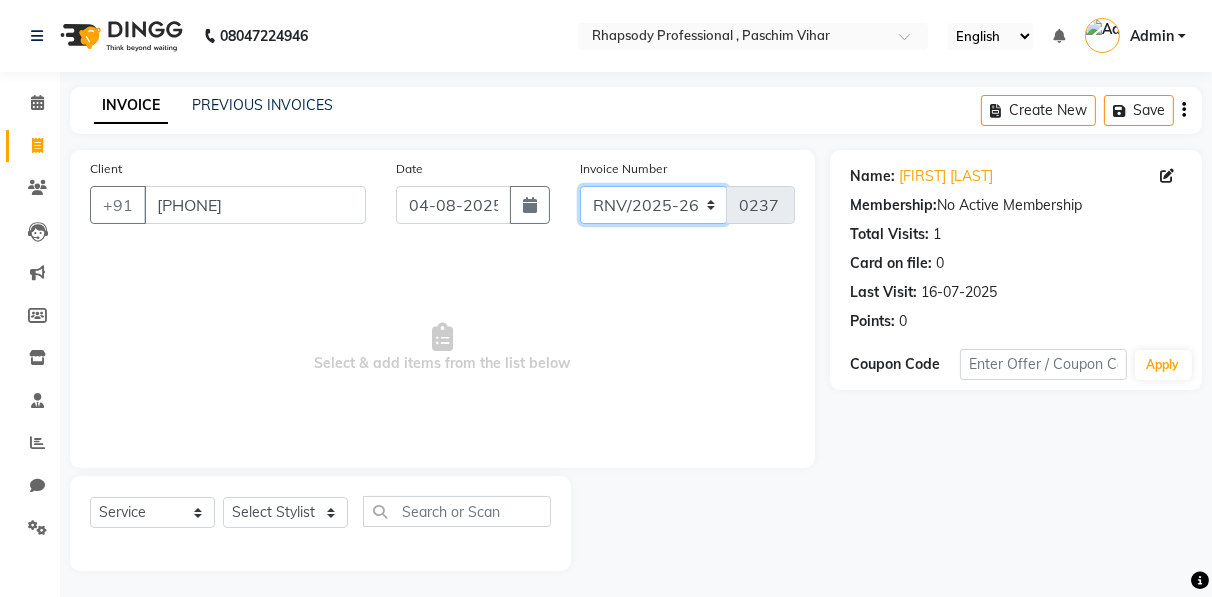 click on "RNV/2025-26 V/2025 V/2025-26" 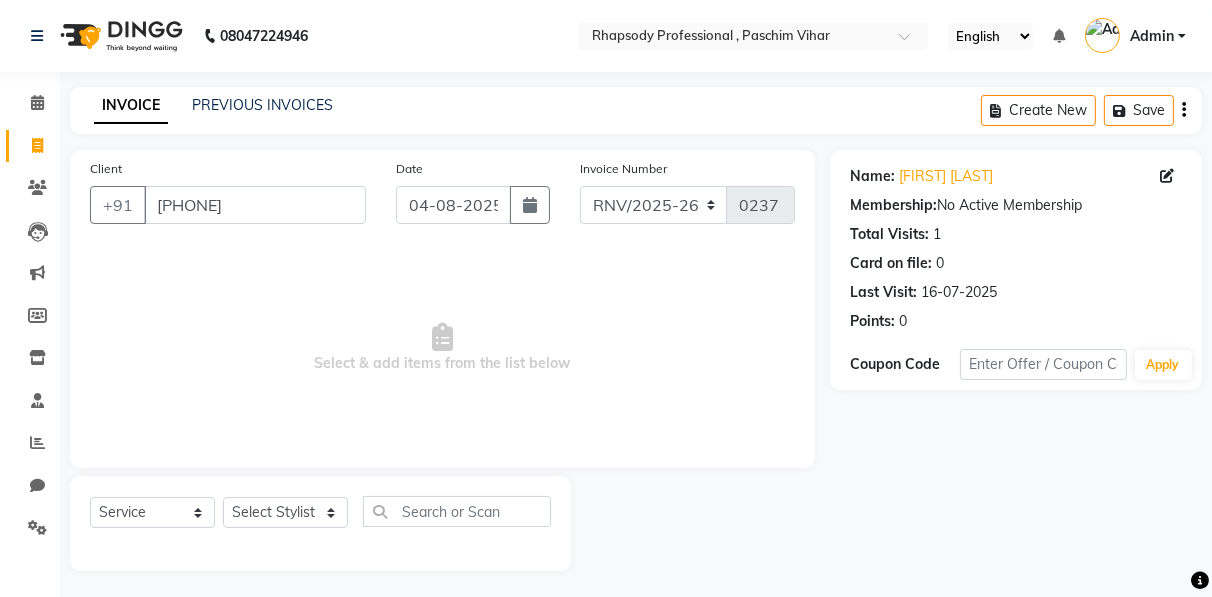click on "Select & add items from the list below" at bounding box center [442, 348] 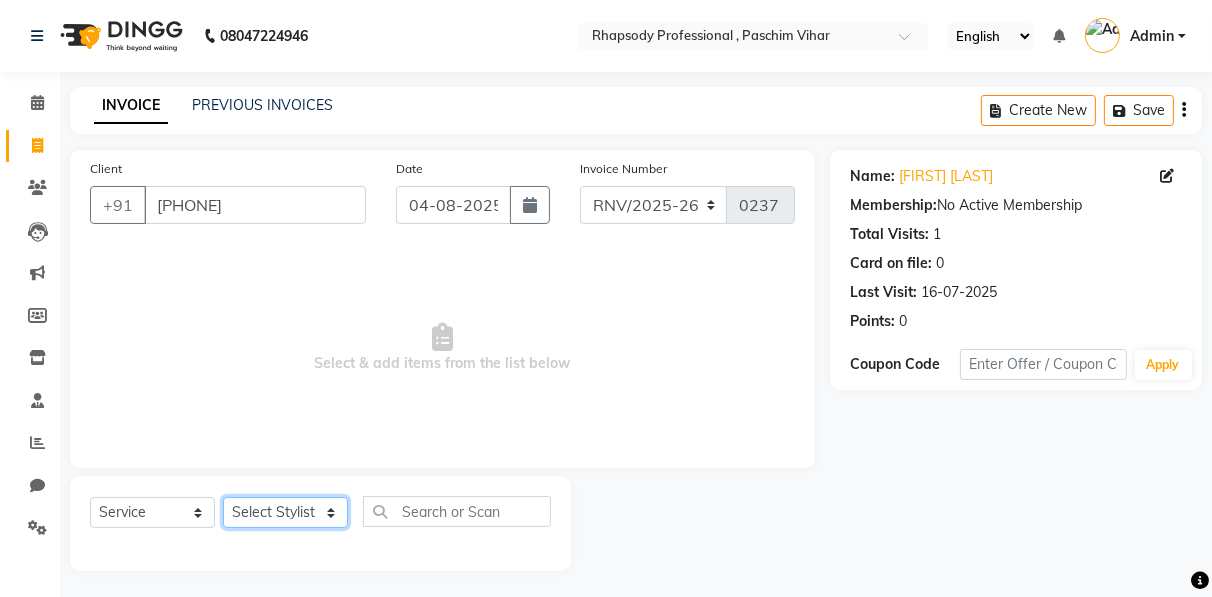 click on "Select Stylist Ahmad Anajli Laxmi Manager Neetu Reetu Ruma Santosh Soniya Tannu Tilak Vinod Zeeshan" 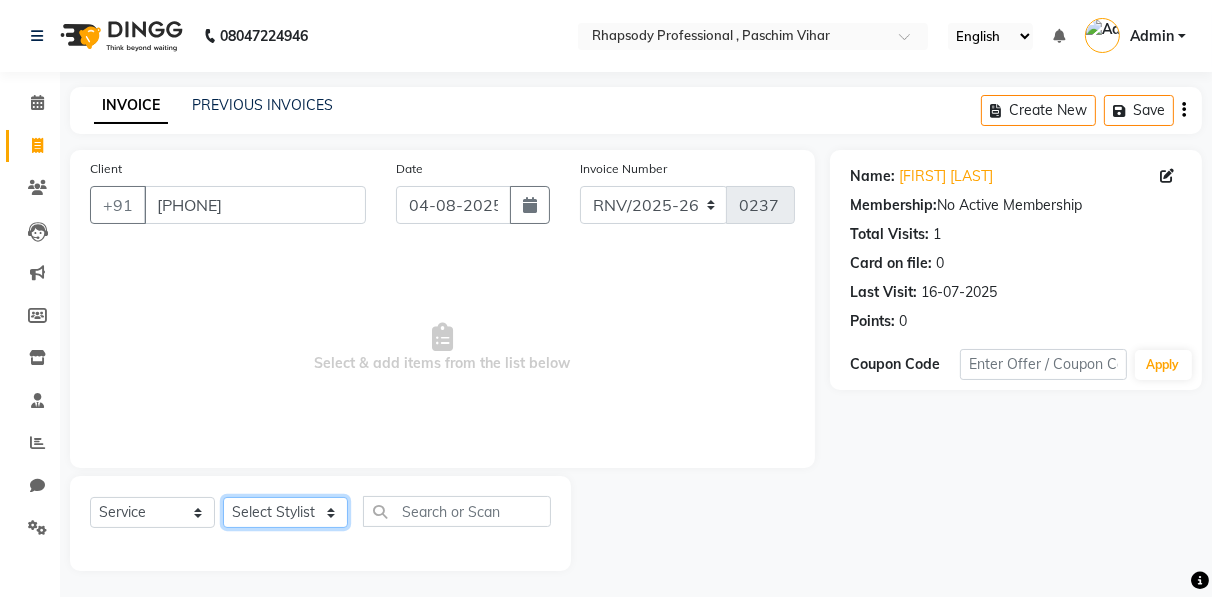 select on "85667" 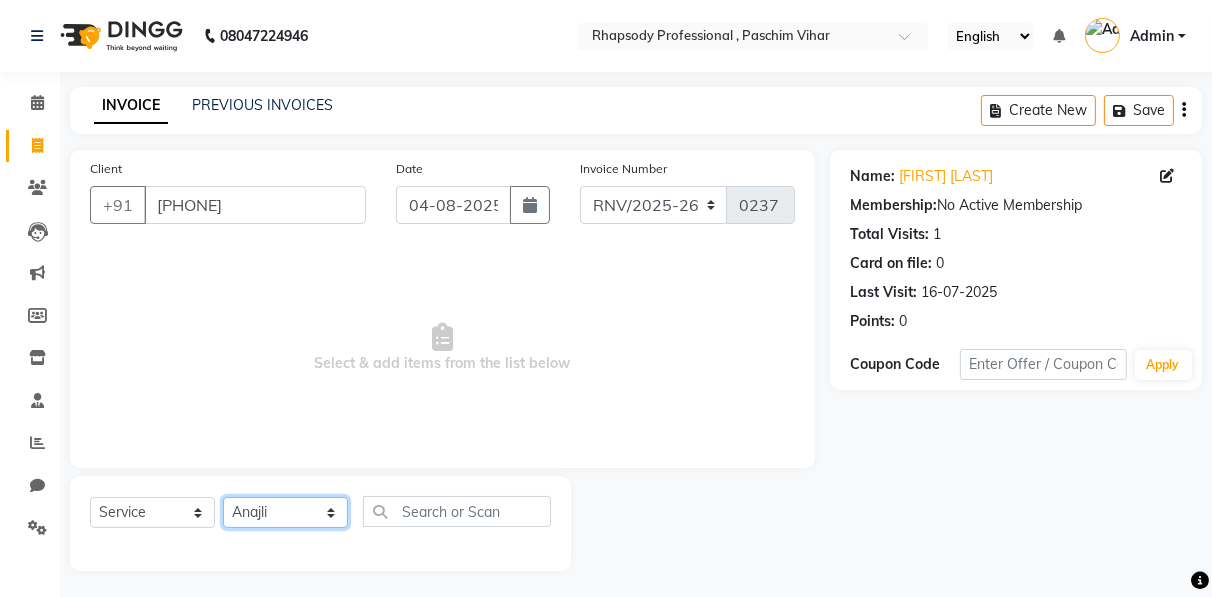 click on "Select Stylist Ahmad Anajli Laxmi Manager Neetu Reetu Ruma Santosh Soniya Tannu Tilak Vinod Zeeshan" 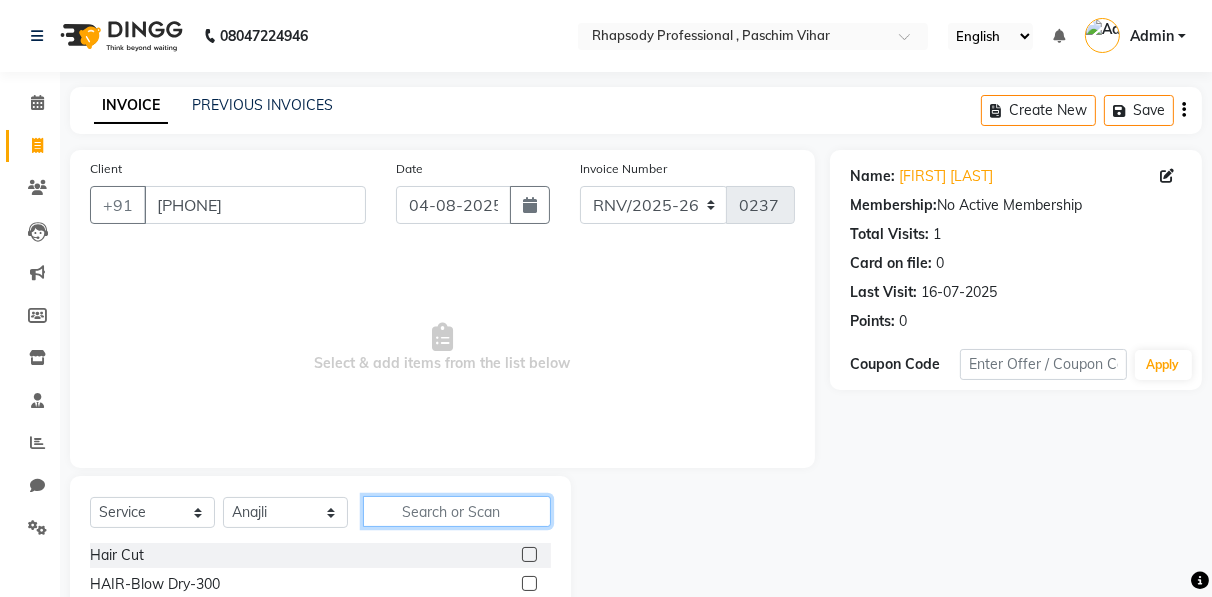 click 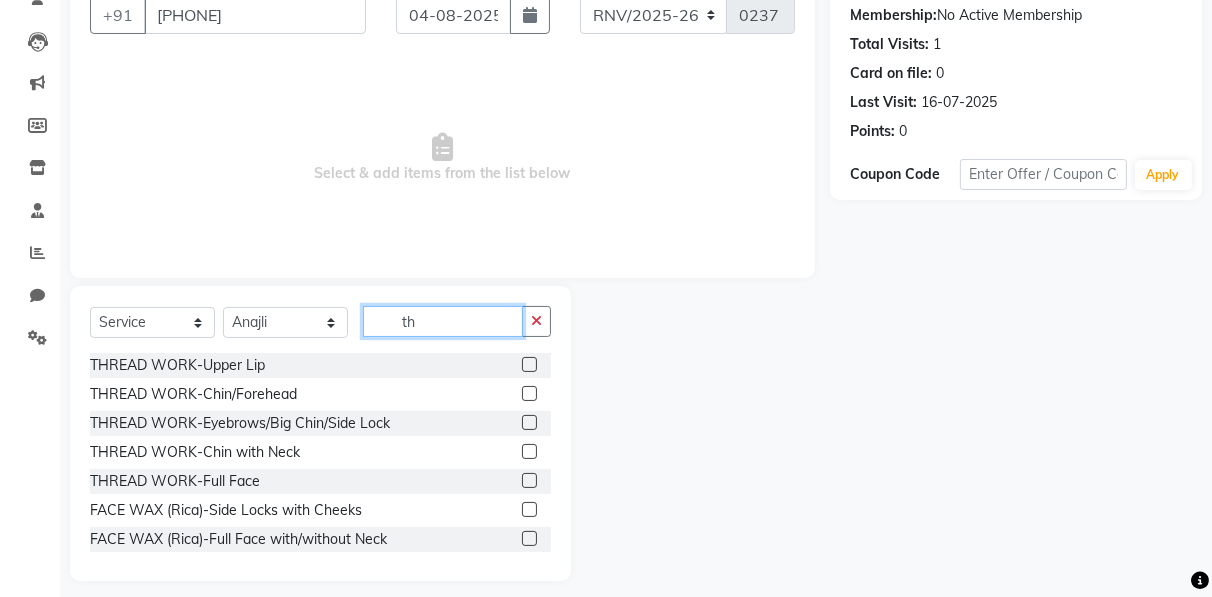 scroll, scrollTop: 202, scrollLeft: 0, axis: vertical 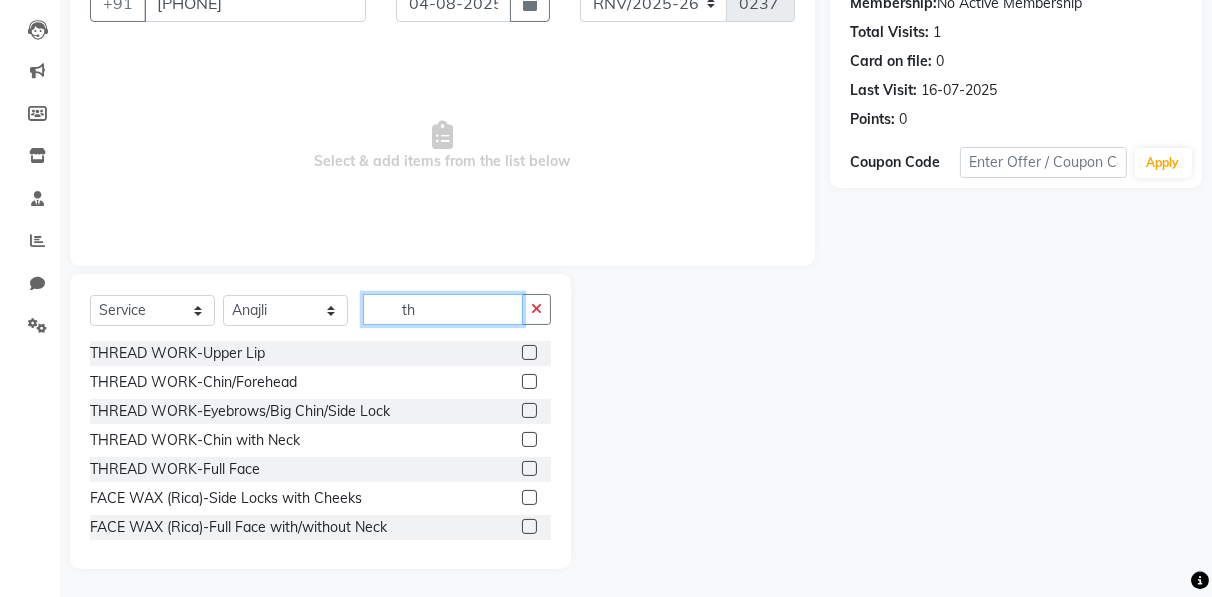 type on "th" 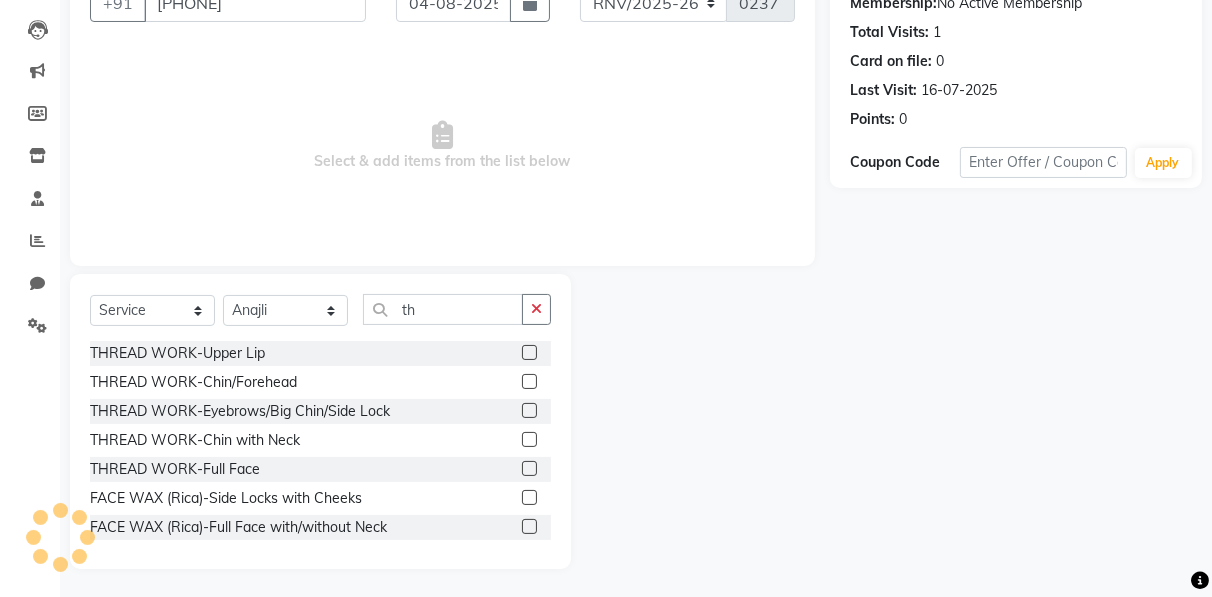 click 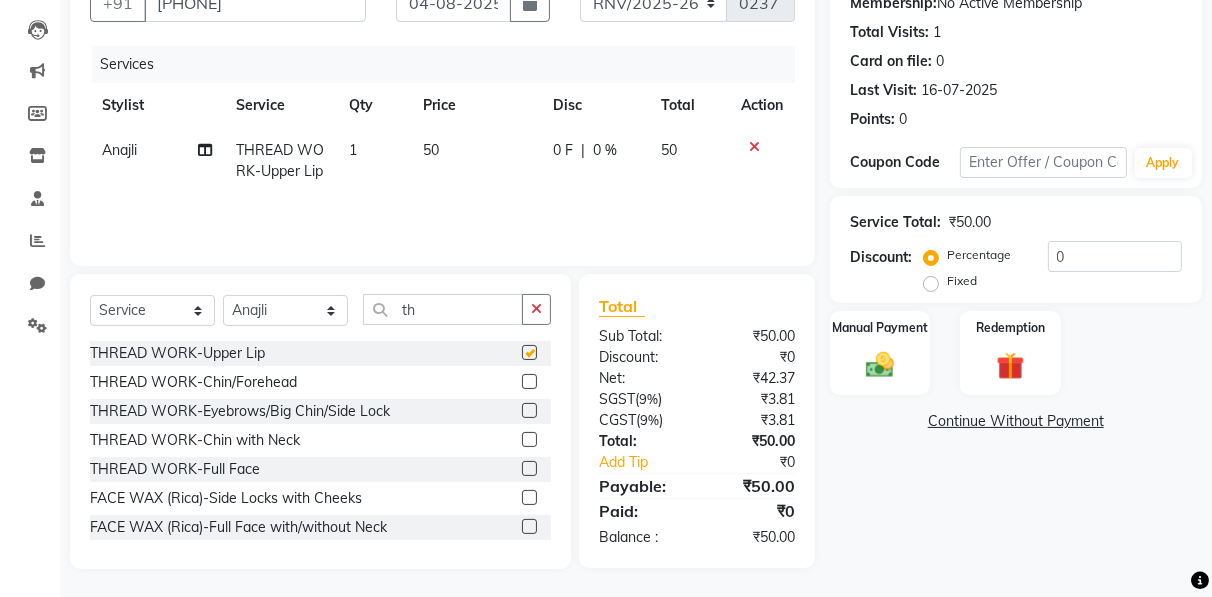 checkbox on "false" 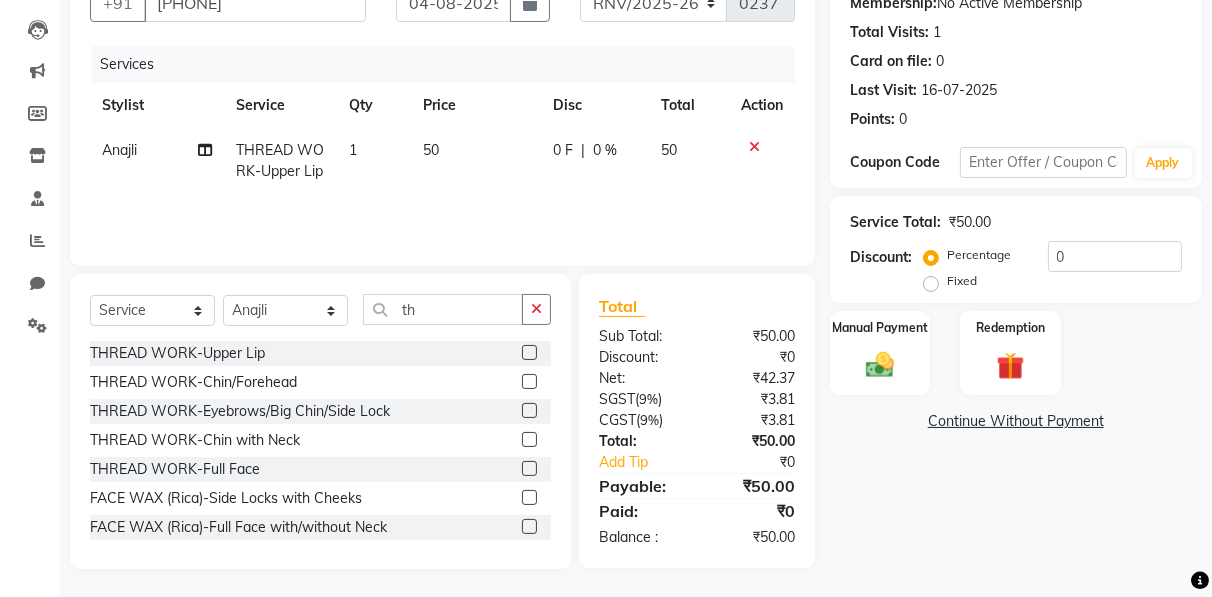 click 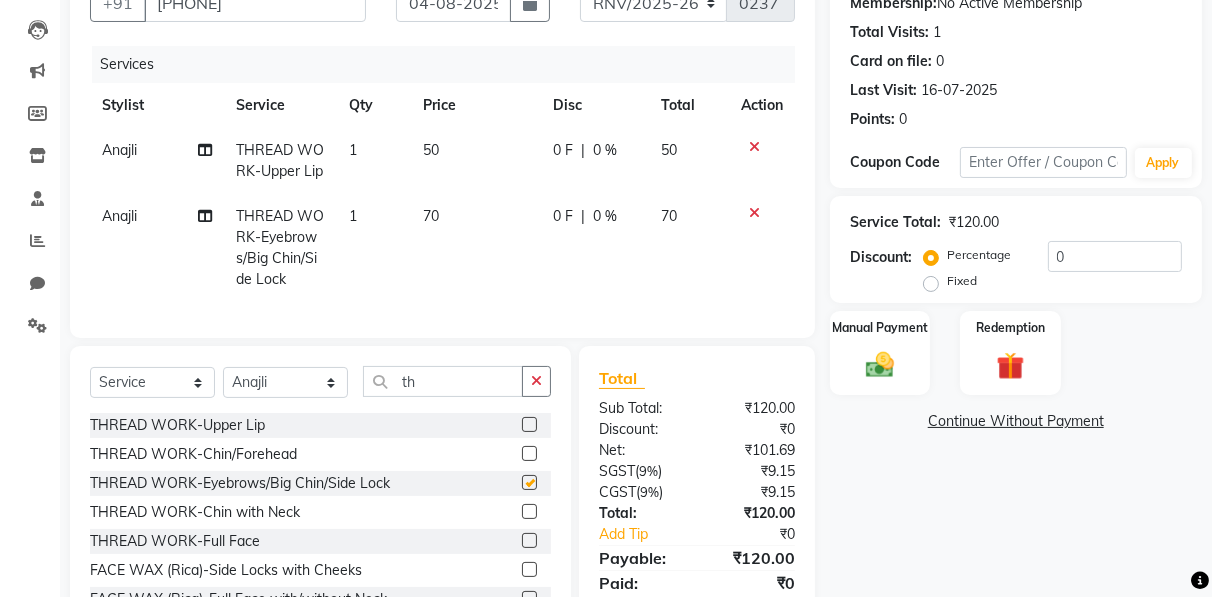 checkbox on "false" 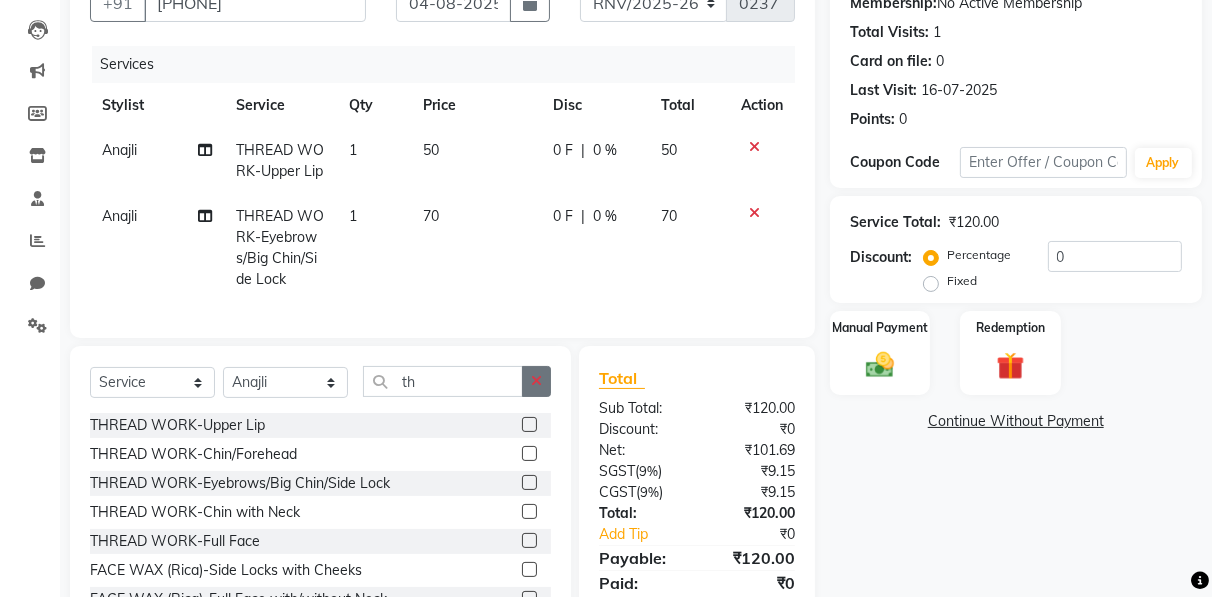 click 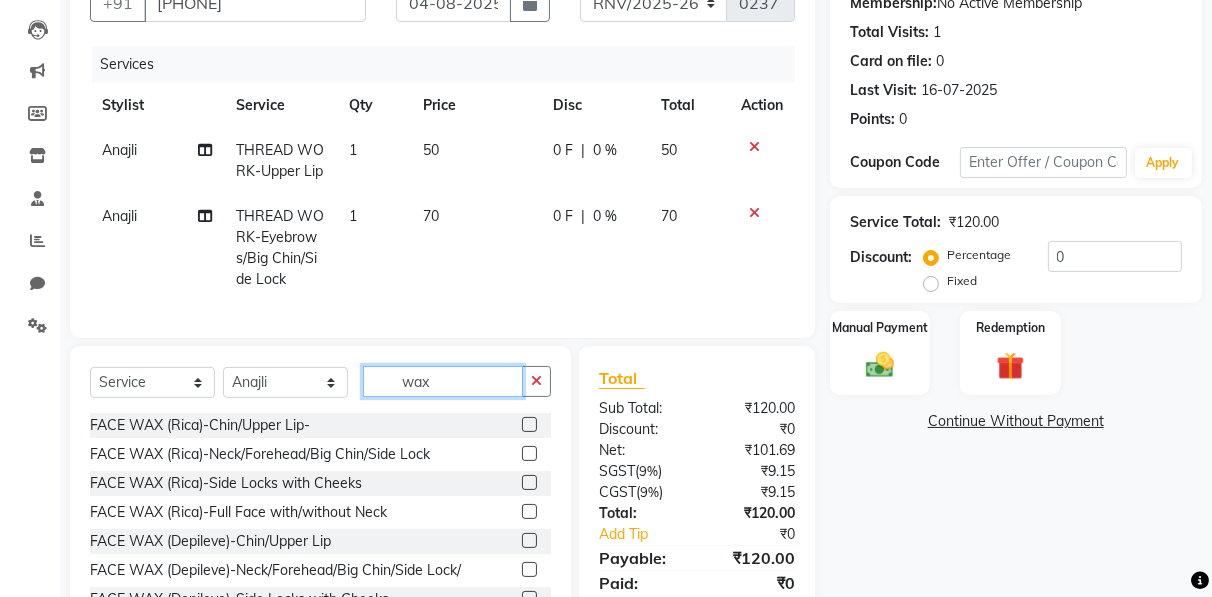 type on "wax" 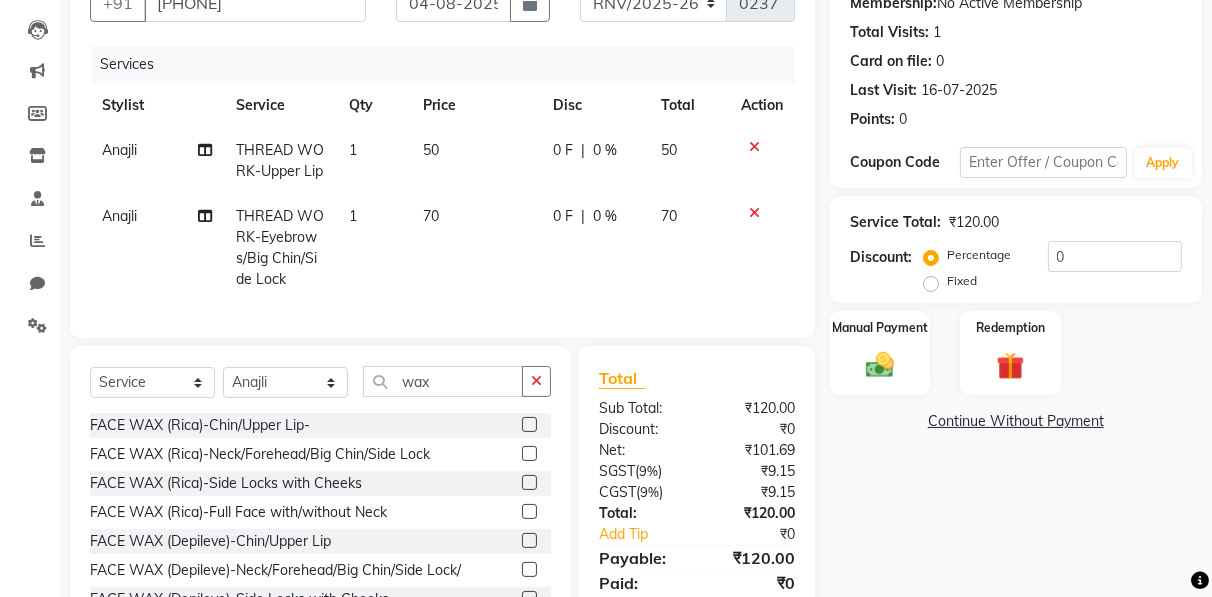 click 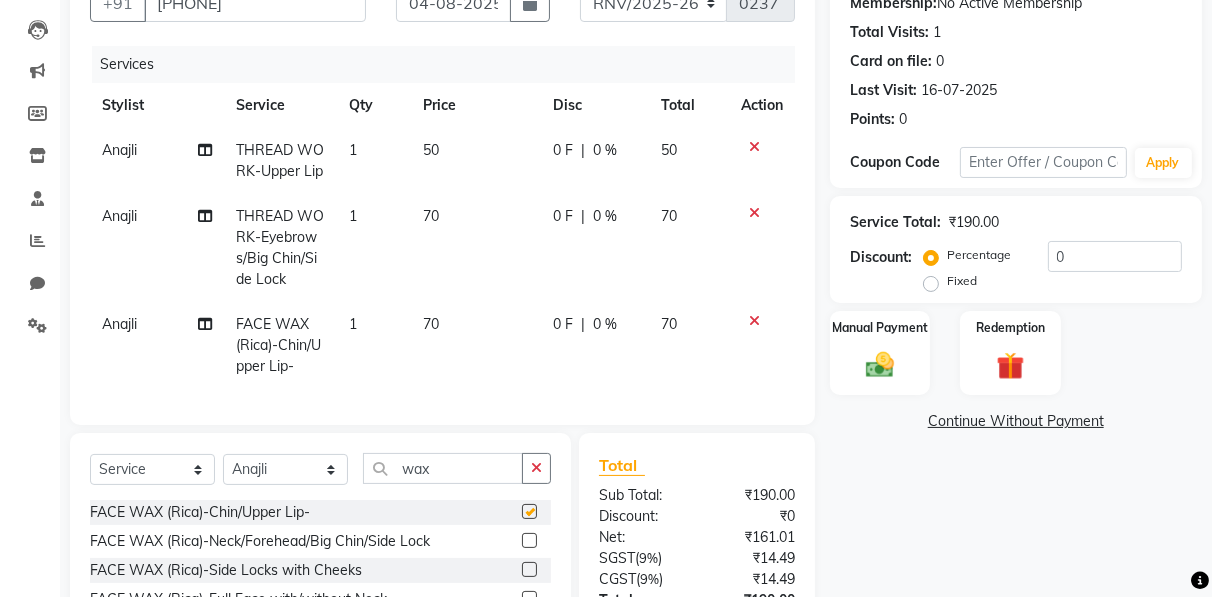 checkbox on "false" 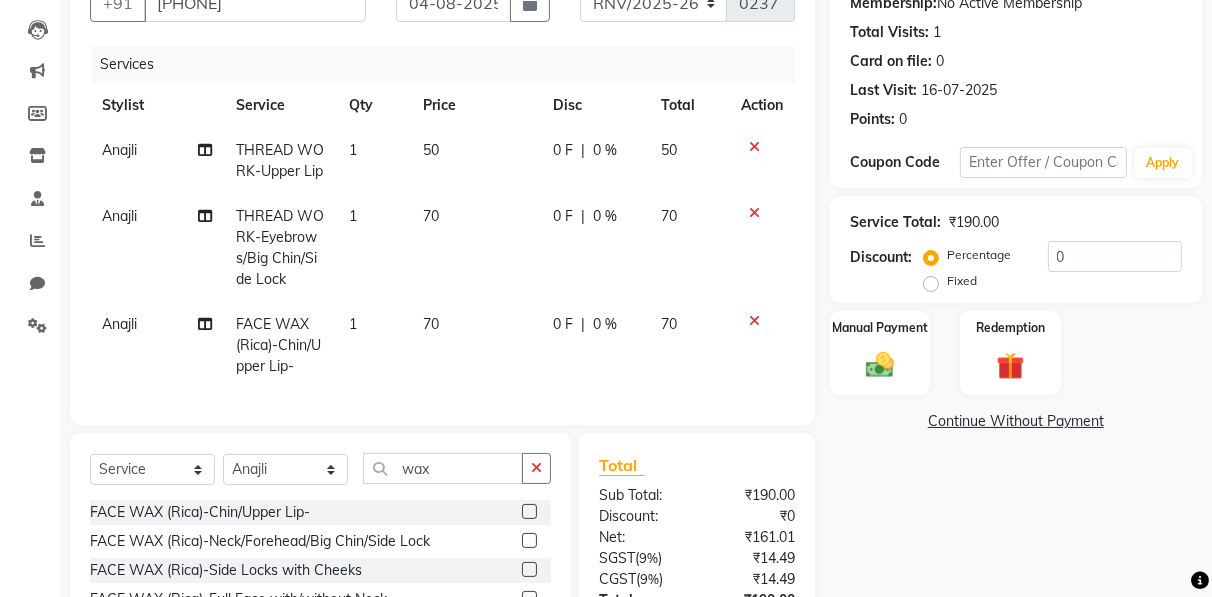 scroll, scrollTop: 0, scrollLeft: 0, axis: both 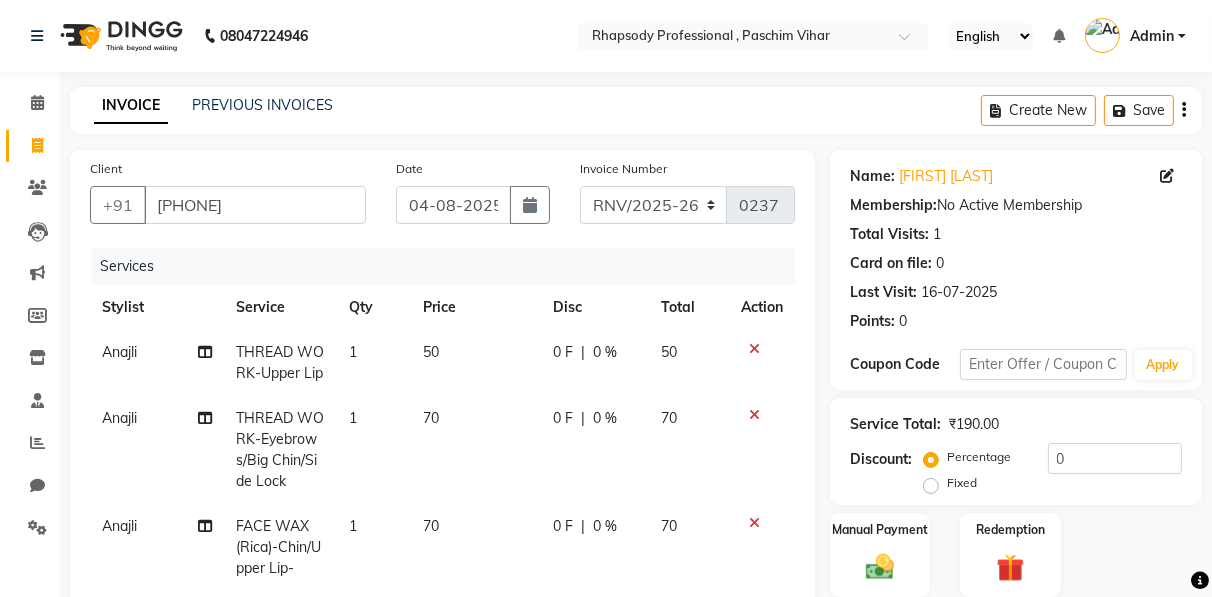 click 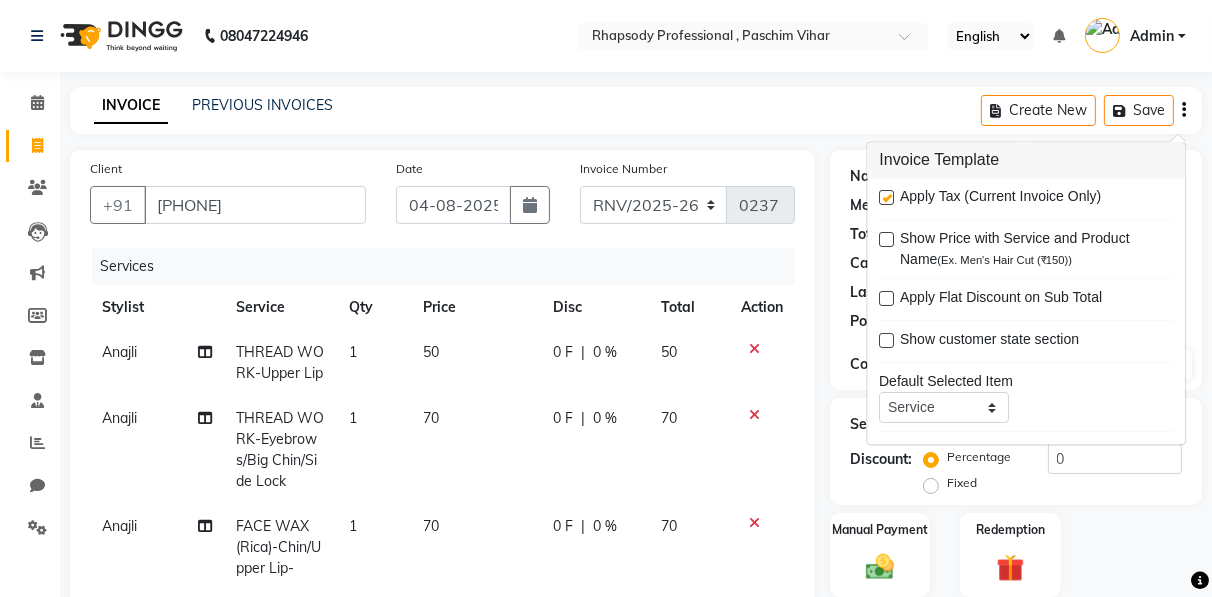 click at bounding box center (886, 198) 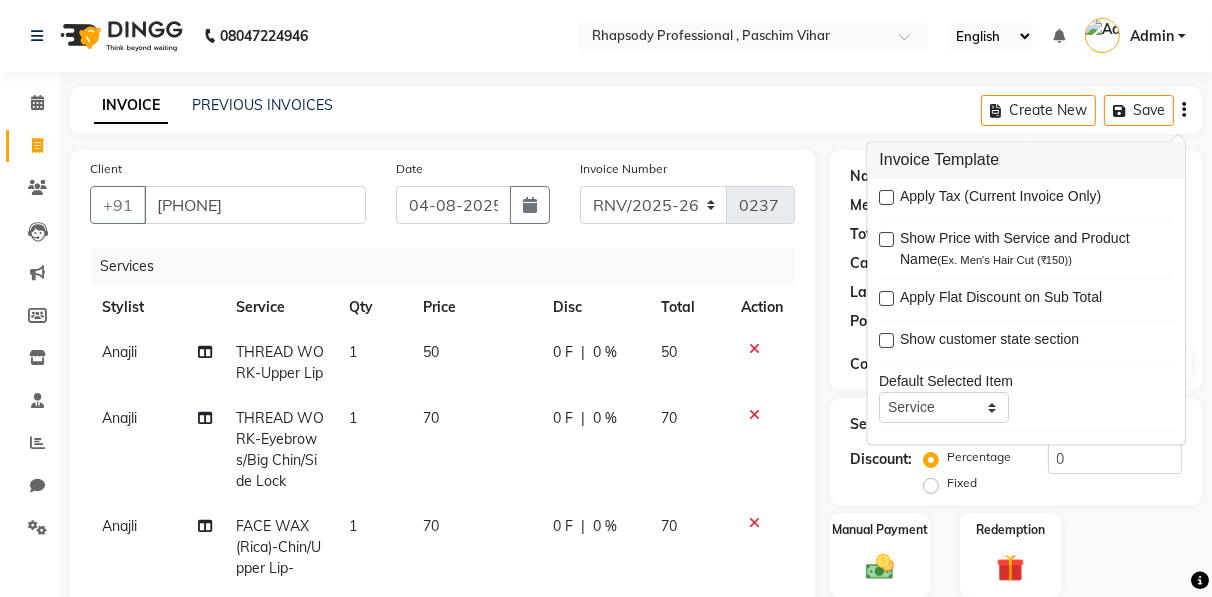 scroll, scrollTop: 374, scrollLeft: 0, axis: vertical 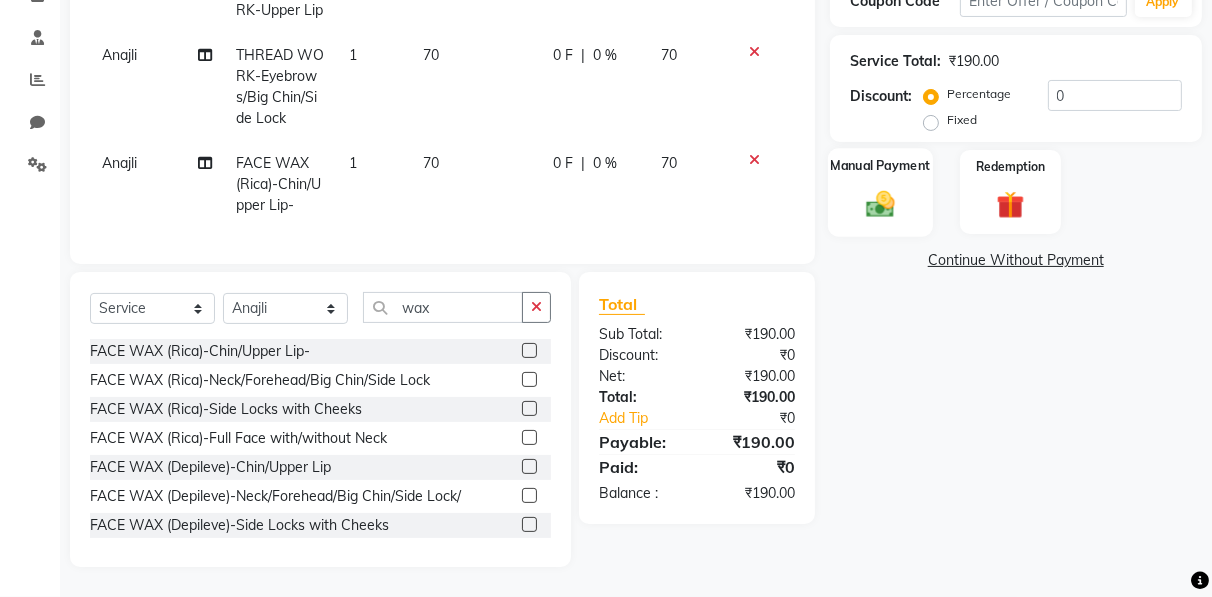 click 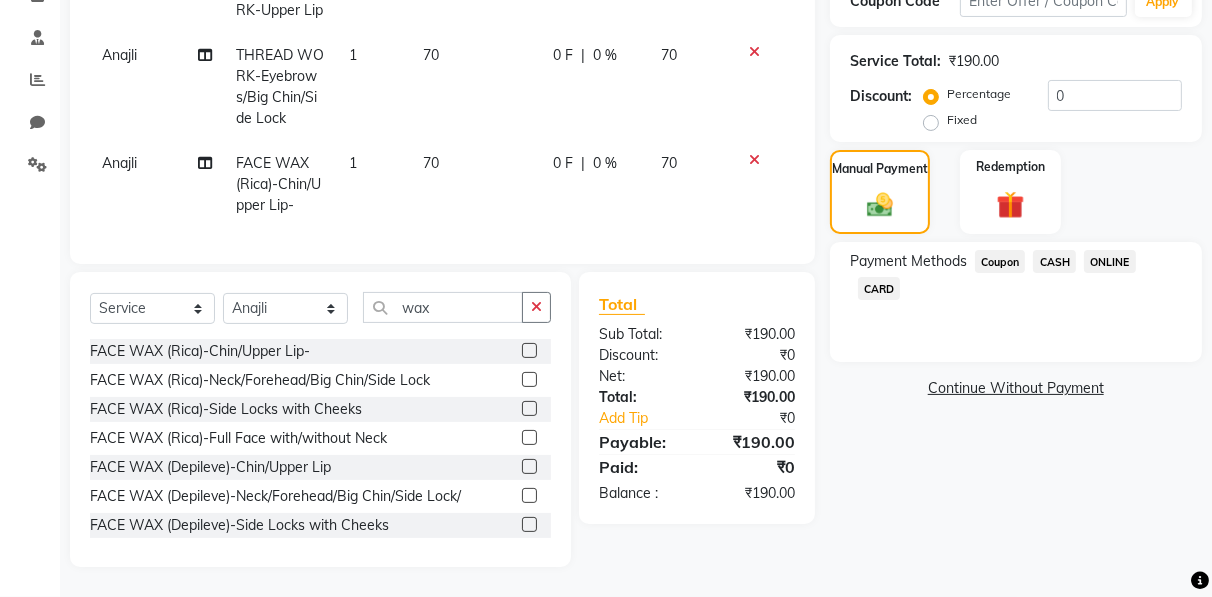 click on "CASH" 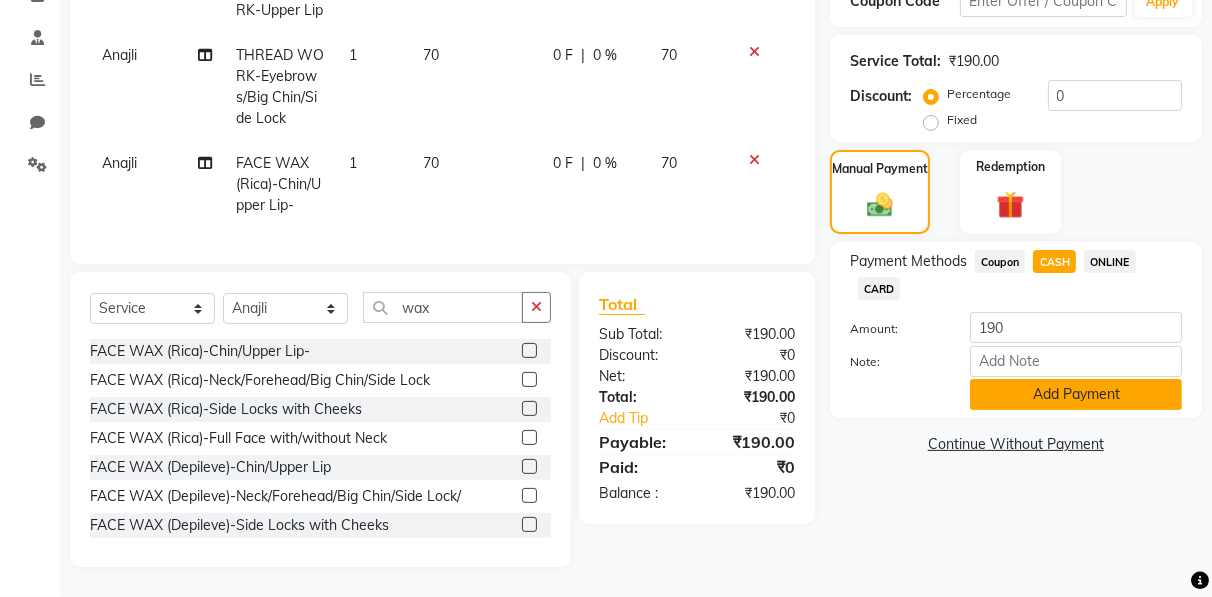 click on "Add Payment" 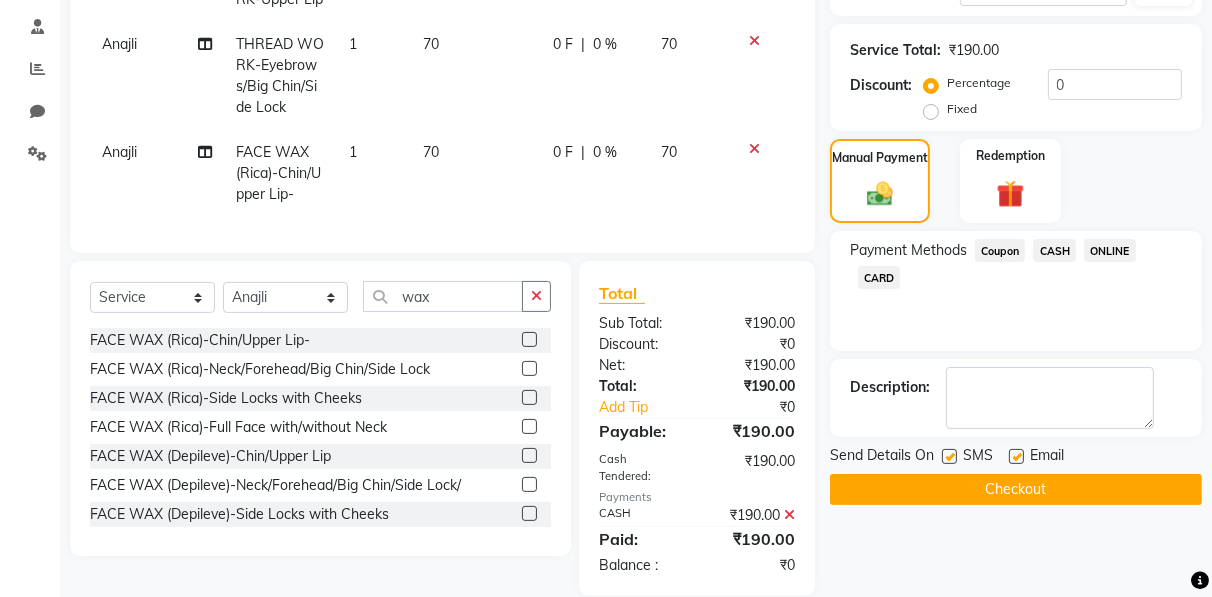 click on "Checkout" 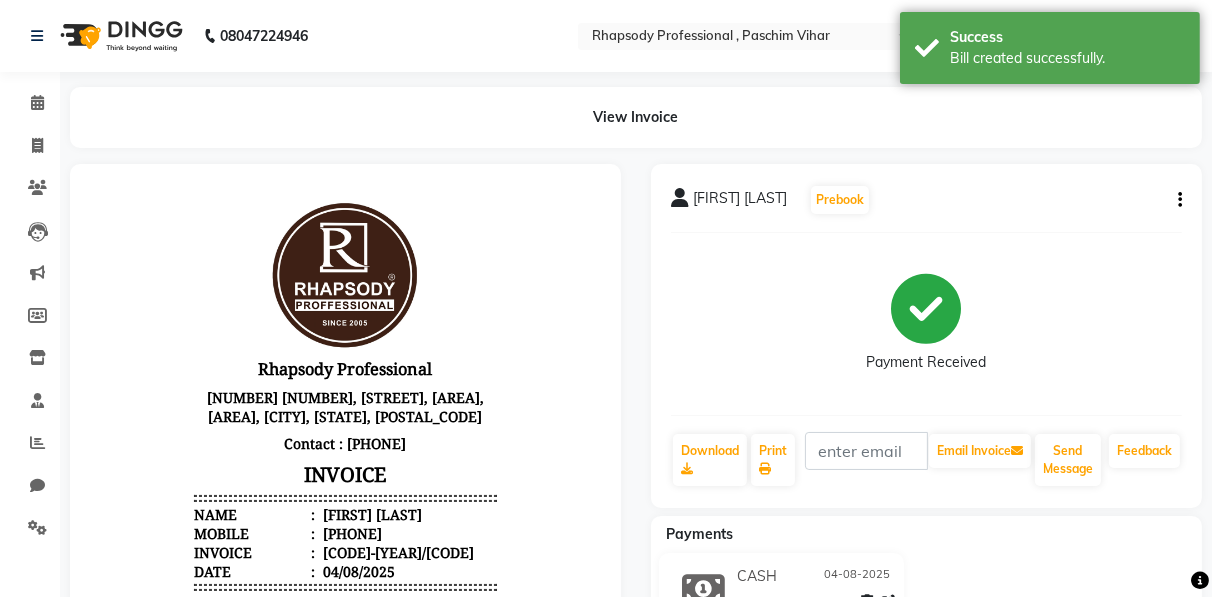 scroll, scrollTop: 0, scrollLeft: 0, axis: both 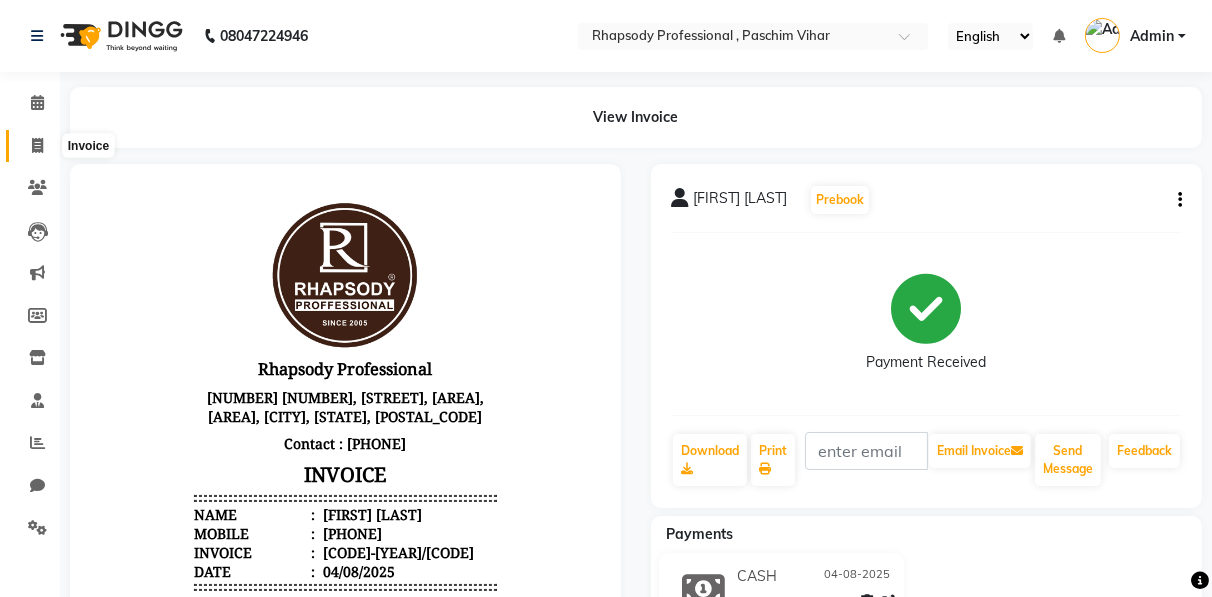 click 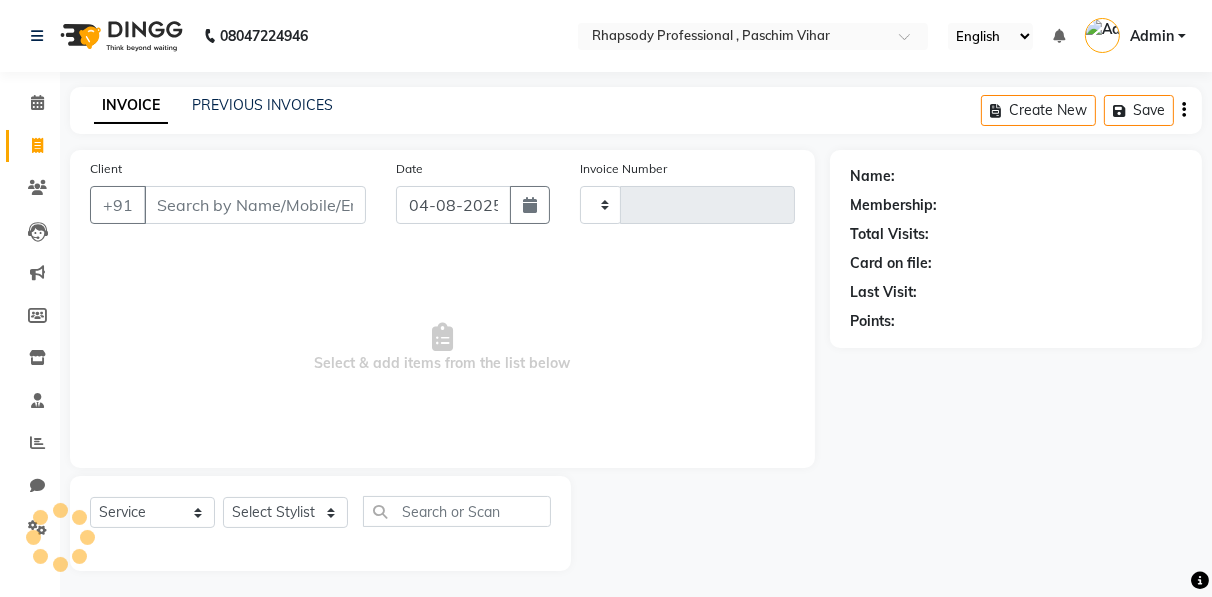 scroll, scrollTop: 3, scrollLeft: 0, axis: vertical 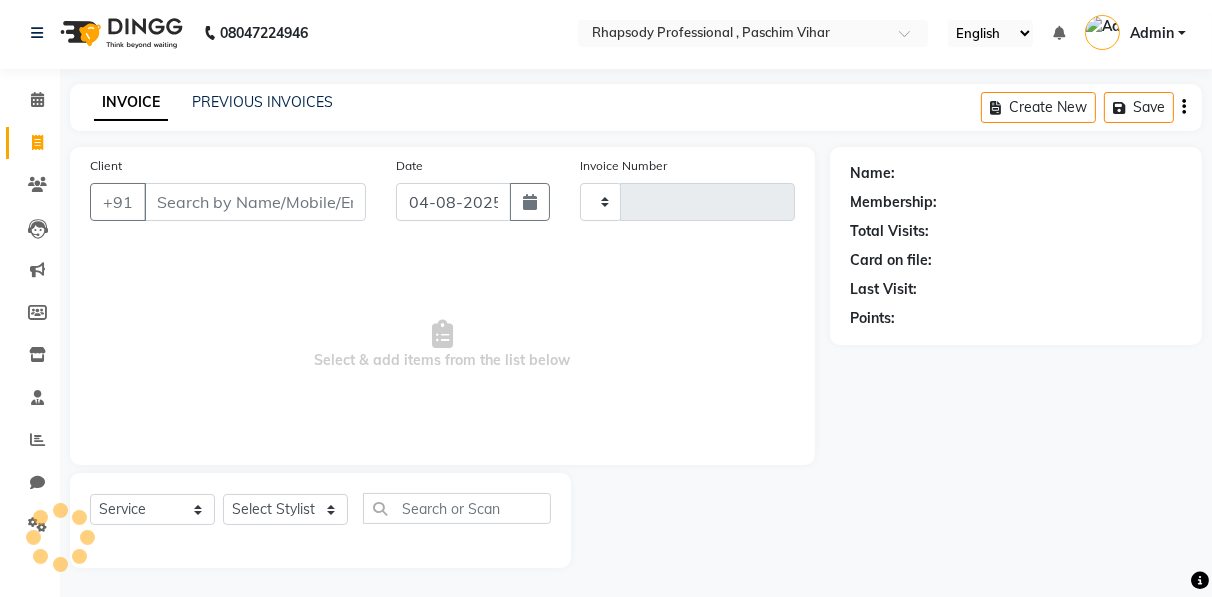 type on "0238" 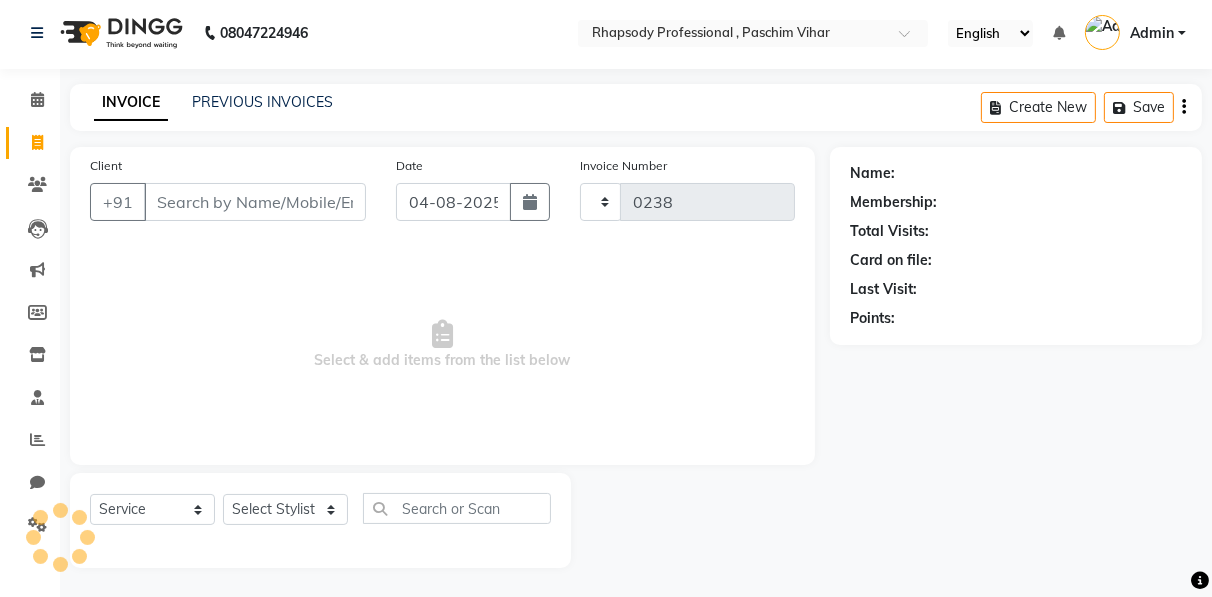 select on "8581" 